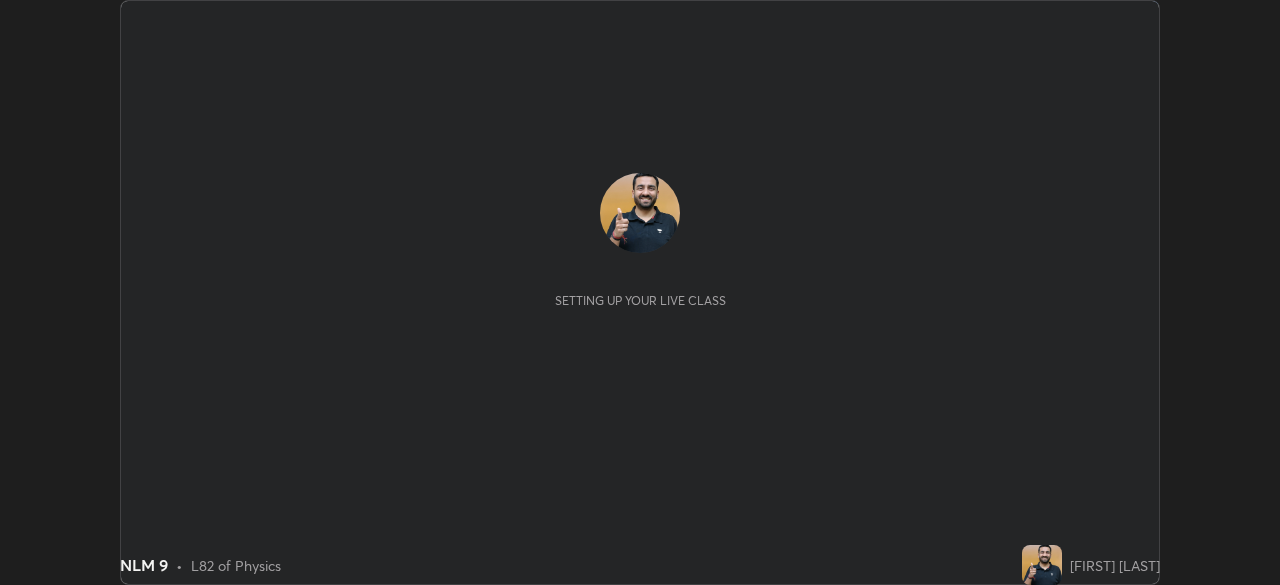 scroll, scrollTop: 0, scrollLeft: 0, axis: both 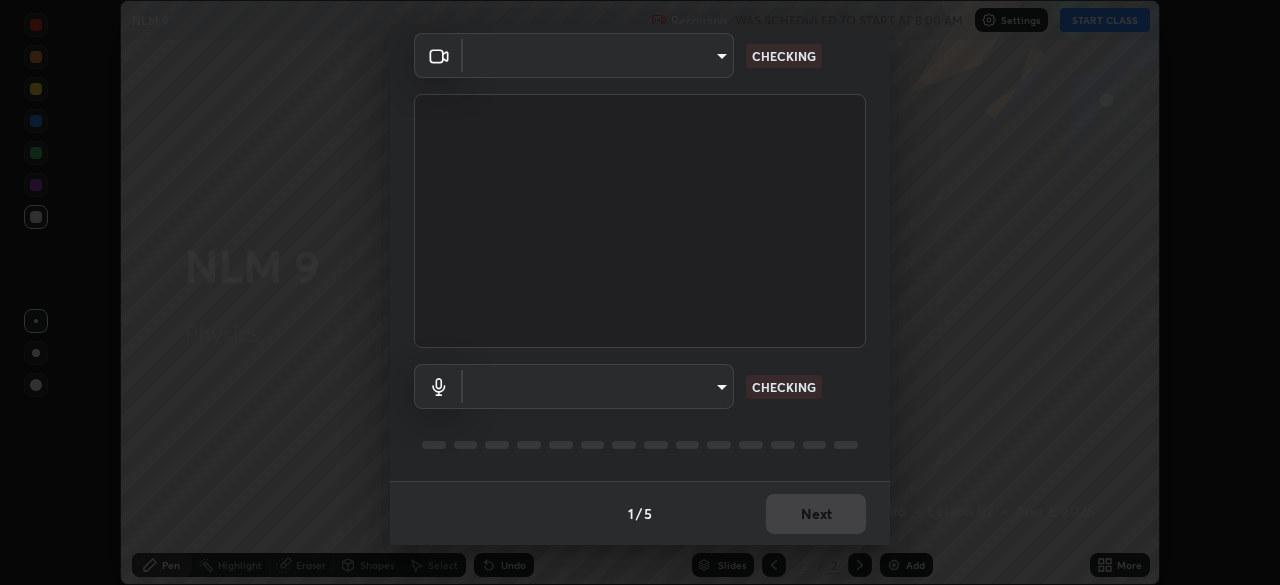 type on "3c4be69abd8bb188fc60b7a87b38b9327546bf8dc7ab004798ed2a43d01158aa" 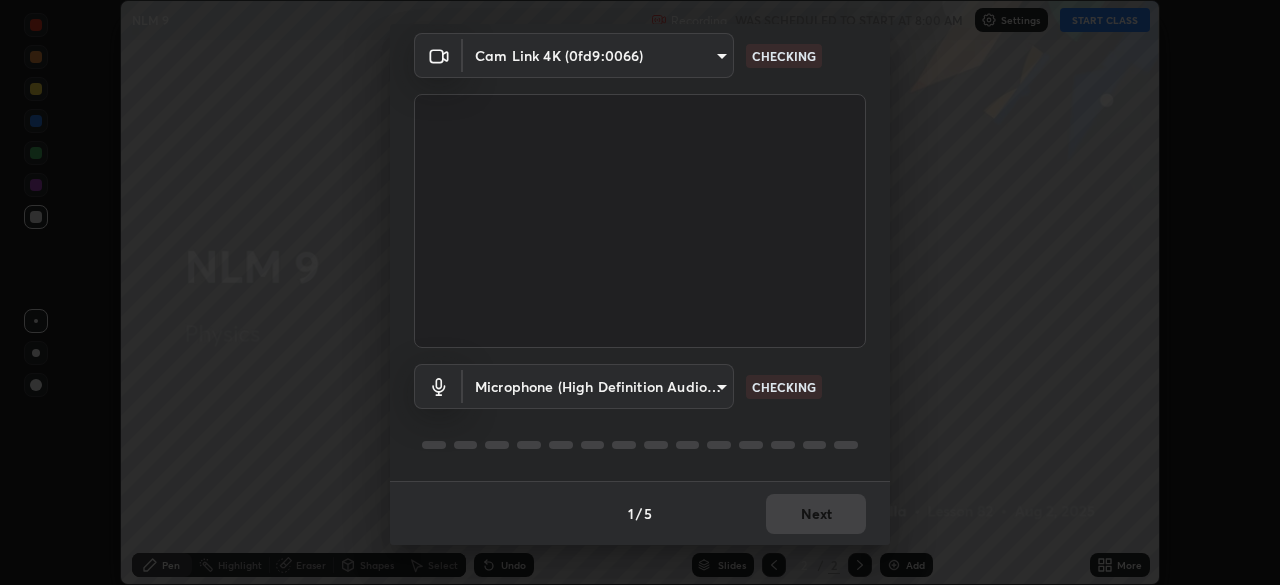 click on "Erase all NLM 9 Recording WAS SCHEDULED TO START AT  8:00 AM Settings START CLASS Setting up your live class NLM 9 • L82 of Physics [FIRST] [LAST] Pen Highlight Eraser Shapes Select Undo Slides 2 / 2 Add More No doubts shared Encourage your learners to ask a doubt for better clarity Report an issue Reason for reporting Buffering Chat not working Audio - Video sync issue Educator video quality low ​ Attach an image Report Media settings Cam Link 4K (0fd9:0066) 3c4be69abd8bb188fc60b7a87b38b9327546bf8dc7ab004798ed2a43d01158aa CHECKING Microphone (High Definition Audio Device) f9999c2311e840094d9630691a087509393c43cbb228be8307826b09a2307886 CHECKING 1 / 5 Next" at bounding box center (640, 292) 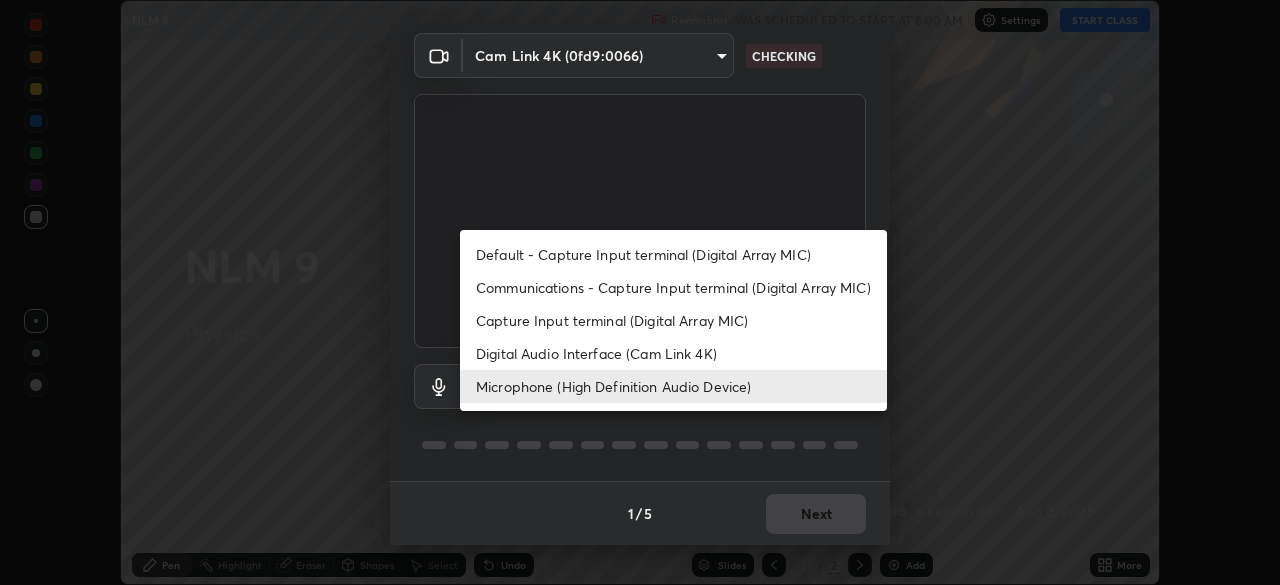 click on "Default - Capture Input terminal (Digital Array MIC)" at bounding box center (673, 254) 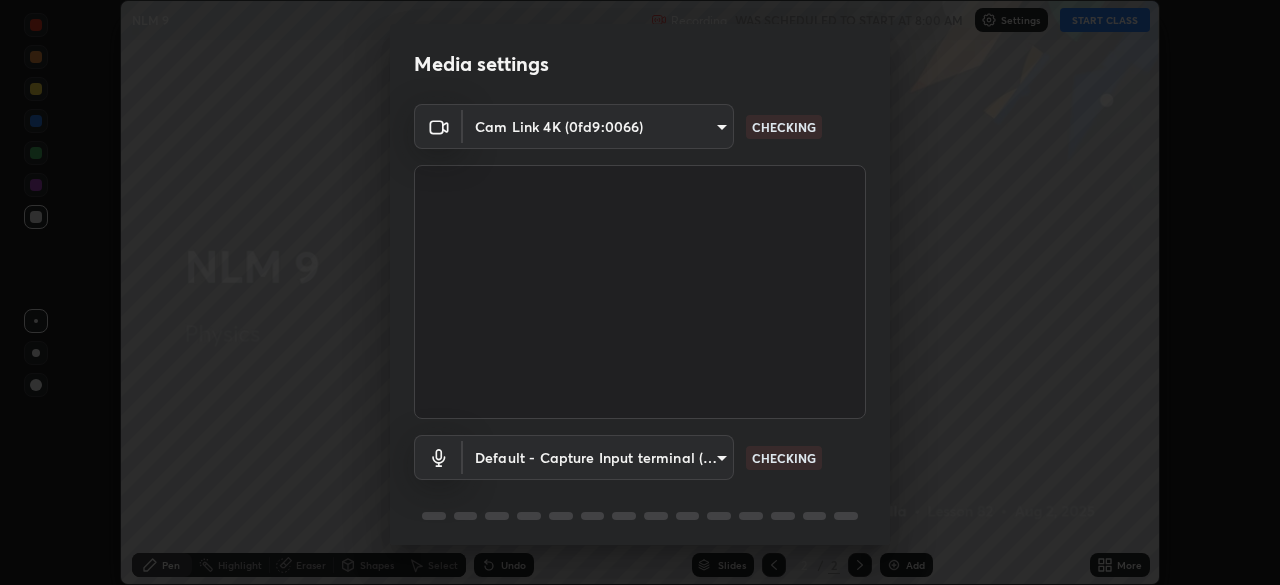 scroll, scrollTop: 71, scrollLeft: 0, axis: vertical 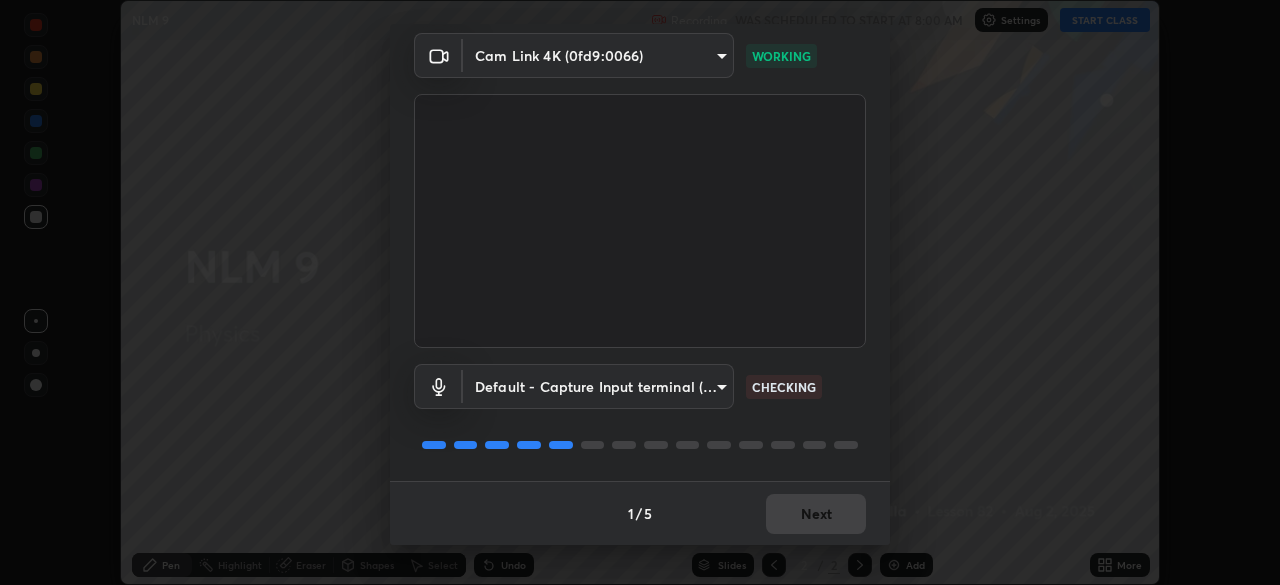 click on "Erase all NLM 9 Recording WAS SCHEDULED TO START AT  8:00 AM Settings START CLASS Setting up your live class NLM 9 • L82 of Physics [FIRST] [LAST] Pen Highlight Eraser Shapes Select Undo Slides 2 / 2 Add More No doubts shared Encourage your learners to ask a doubt for better clarity Report an issue Reason for reporting Buffering Chat not working Audio - Video sync issue Educator video quality low ​ Attach an image Report Media settings Cam Link 4K (0fd9:0066) 3c4be69abd8bb188fc60b7a87b38b9327546bf8dc7ab004798ed2a43d01158aa WORKING Default - Capture Input terminal (Digital Array MIC) default CHECKING 1 / 5 Next" at bounding box center (640, 292) 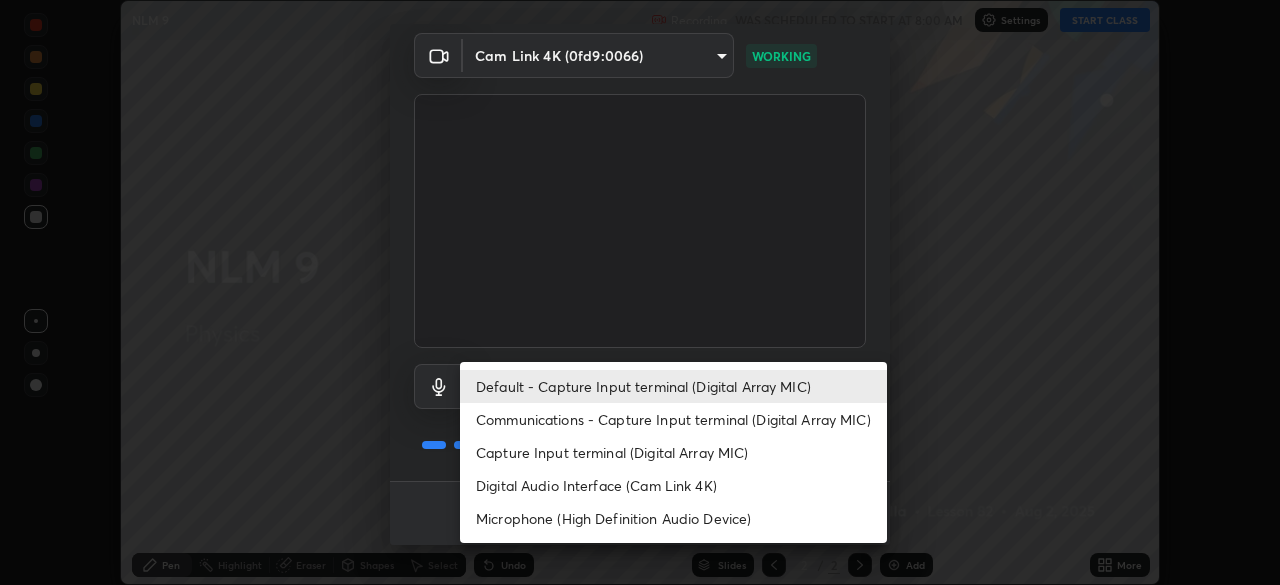 click on "Microphone (High Definition Audio Device)" at bounding box center (673, 518) 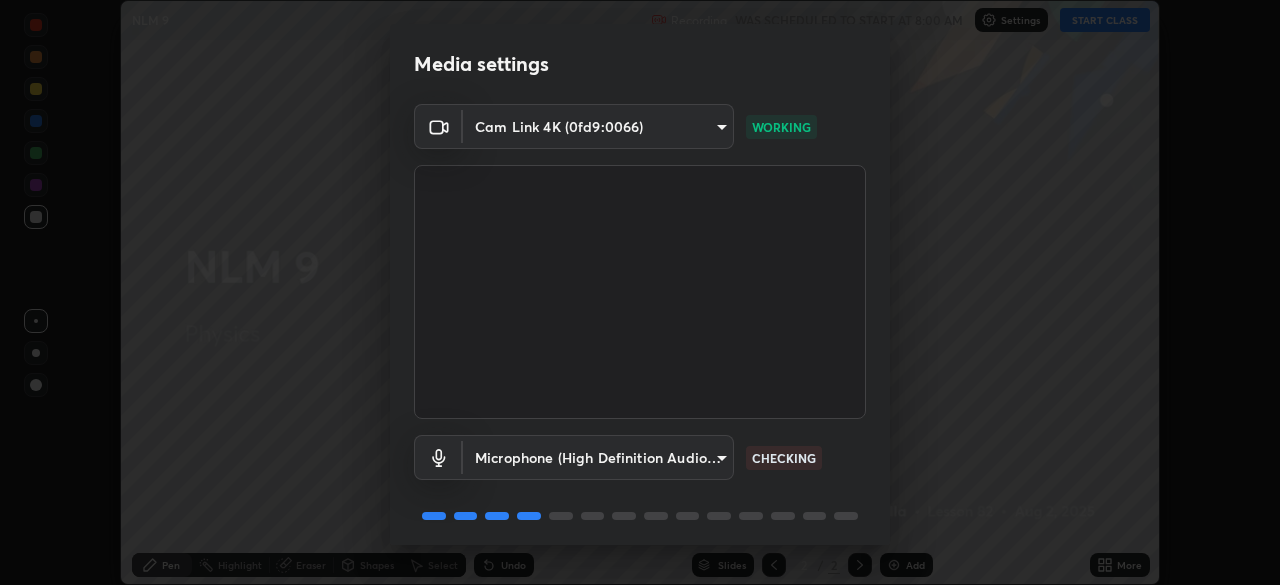 scroll, scrollTop: 71, scrollLeft: 0, axis: vertical 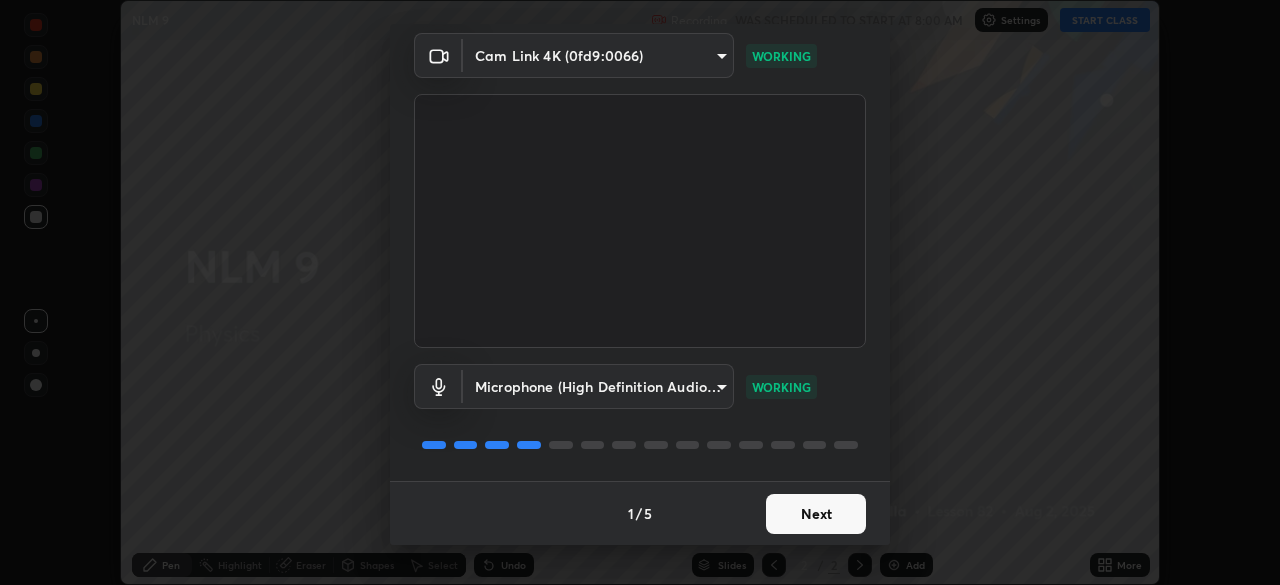 click on "Next" at bounding box center [816, 514] 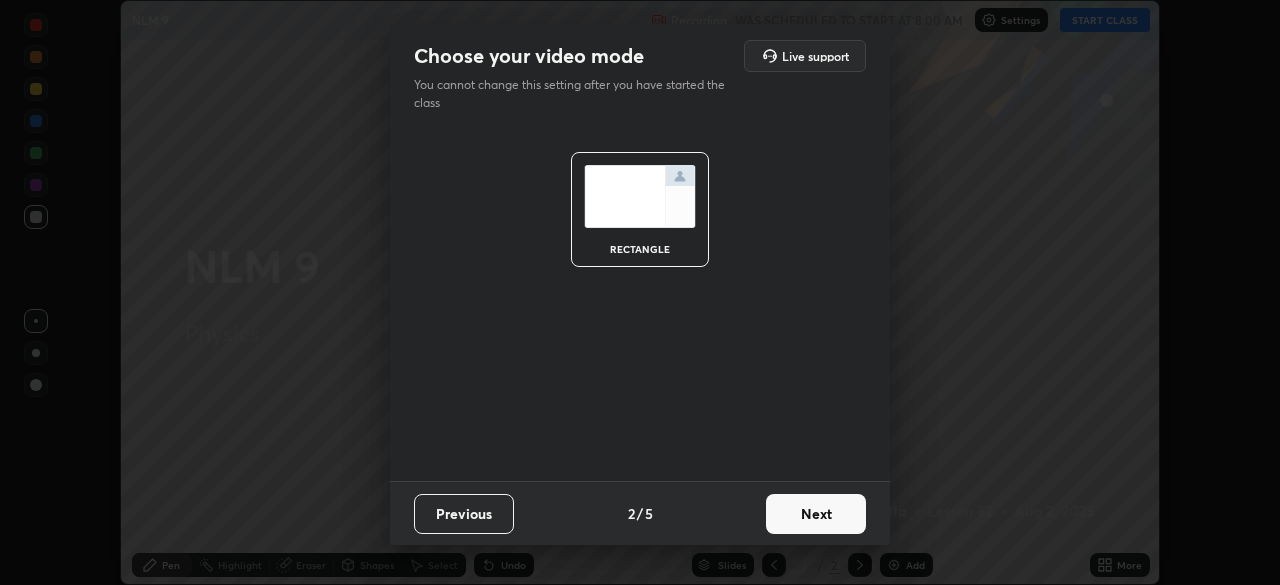 click on "Next" at bounding box center (816, 514) 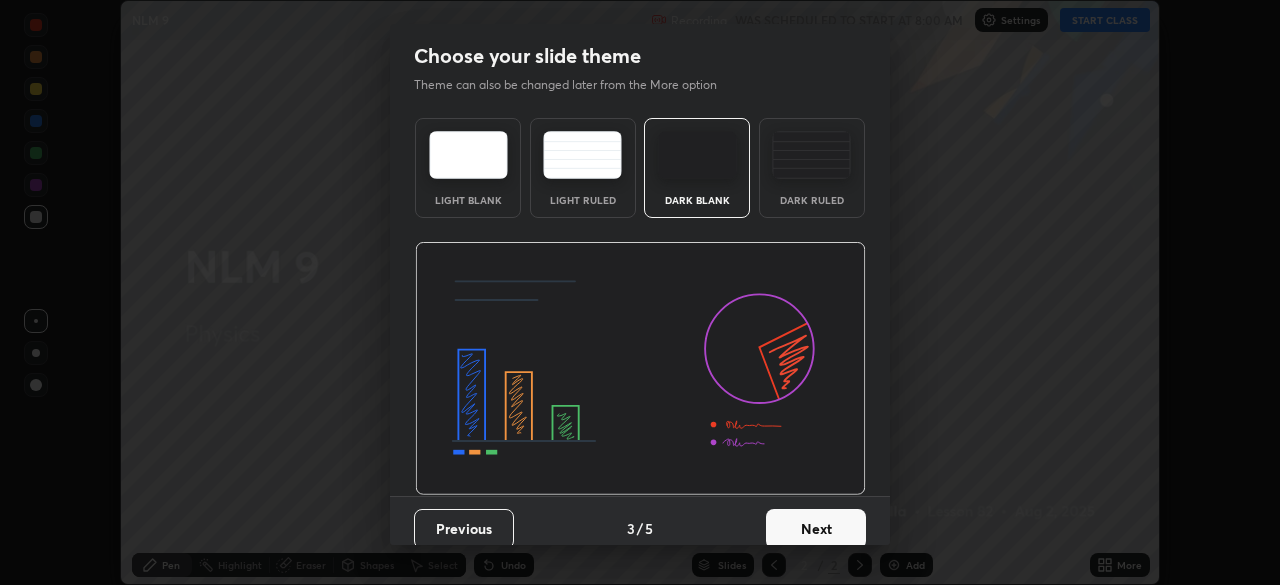 click on "Next" at bounding box center (816, 529) 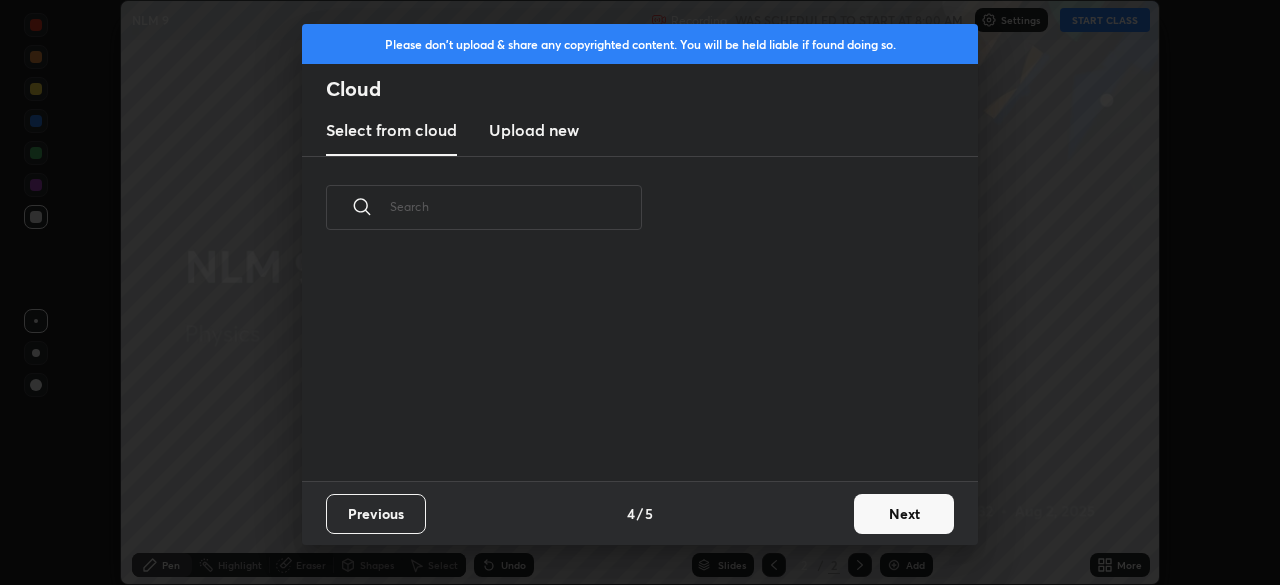 click on "Next" at bounding box center [904, 514] 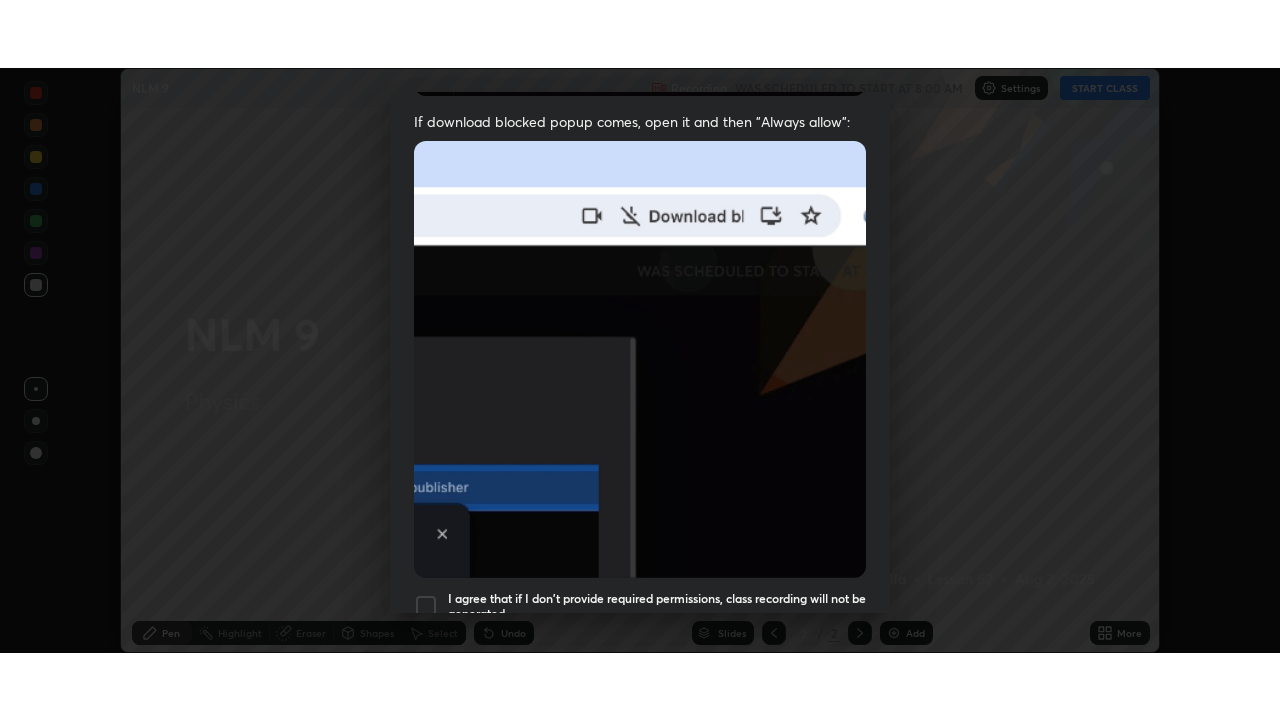 scroll, scrollTop: 479, scrollLeft: 0, axis: vertical 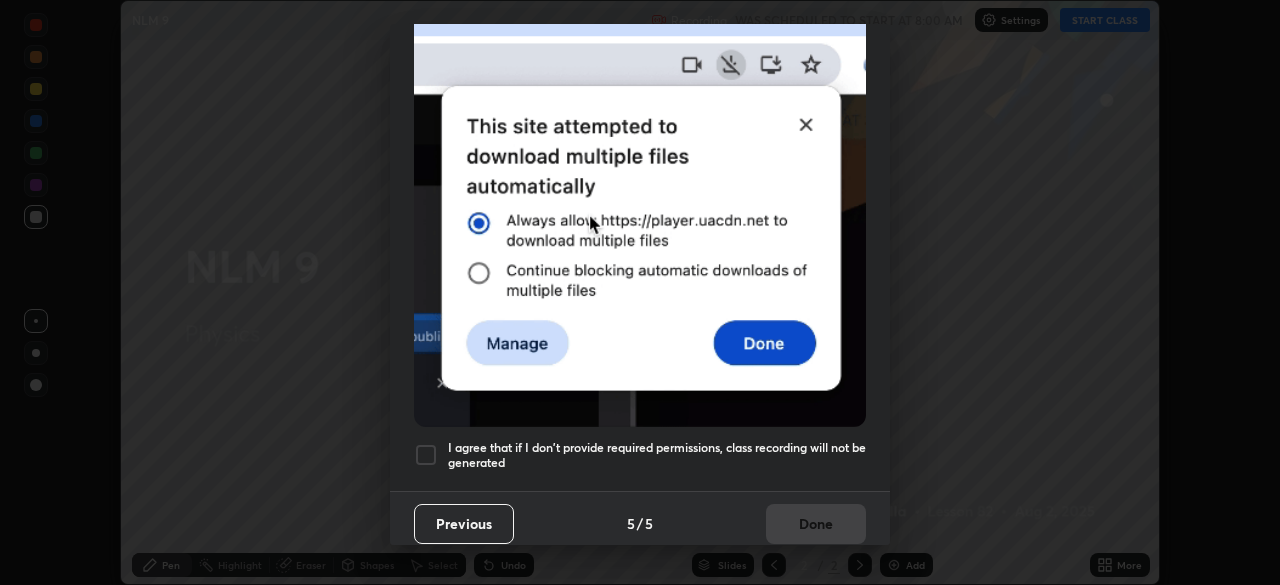 click on "I agree that if I don't provide required permissions, class recording will not be generated" at bounding box center (657, 455) 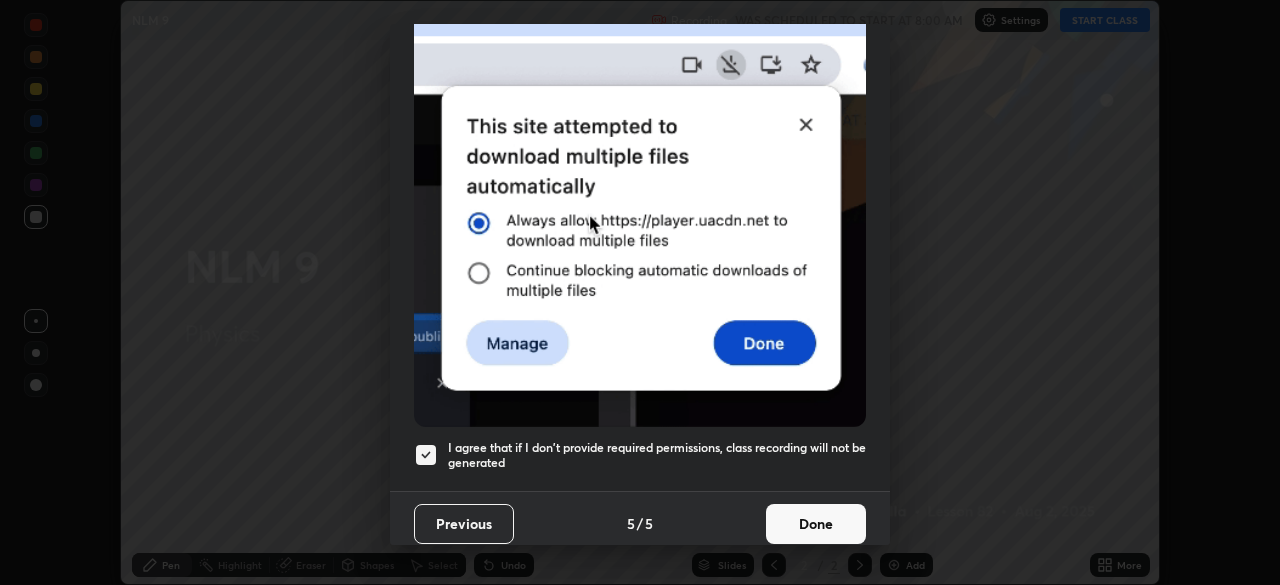 click on "Done" at bounding box center [816, 524] 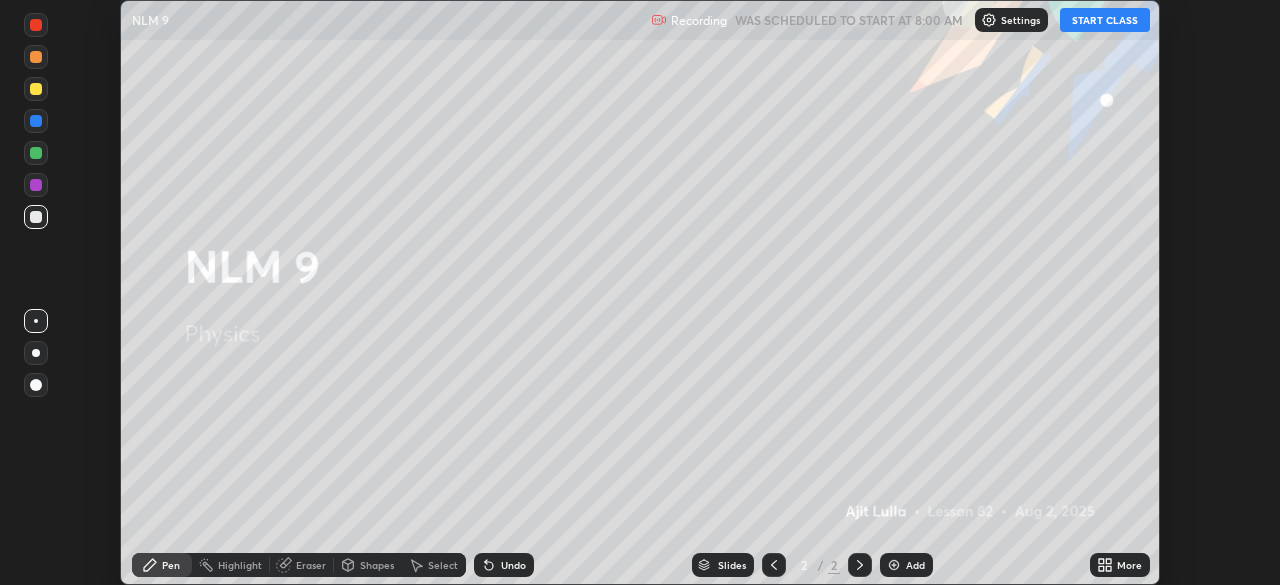click on "START CLASS" at bounding box center (1105, 20) 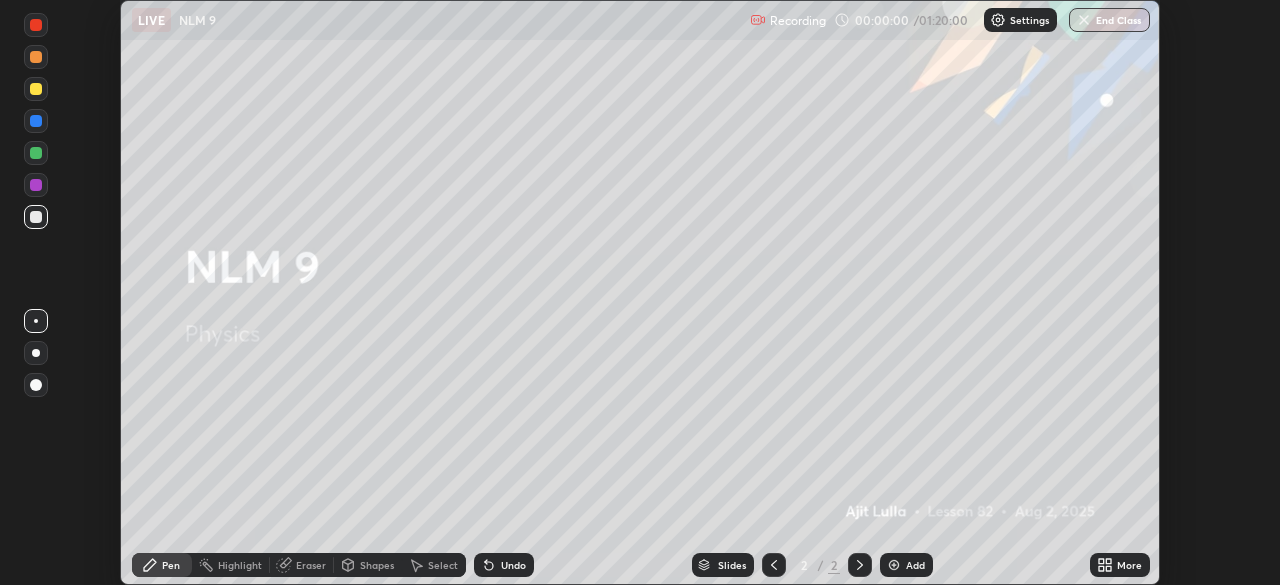 click 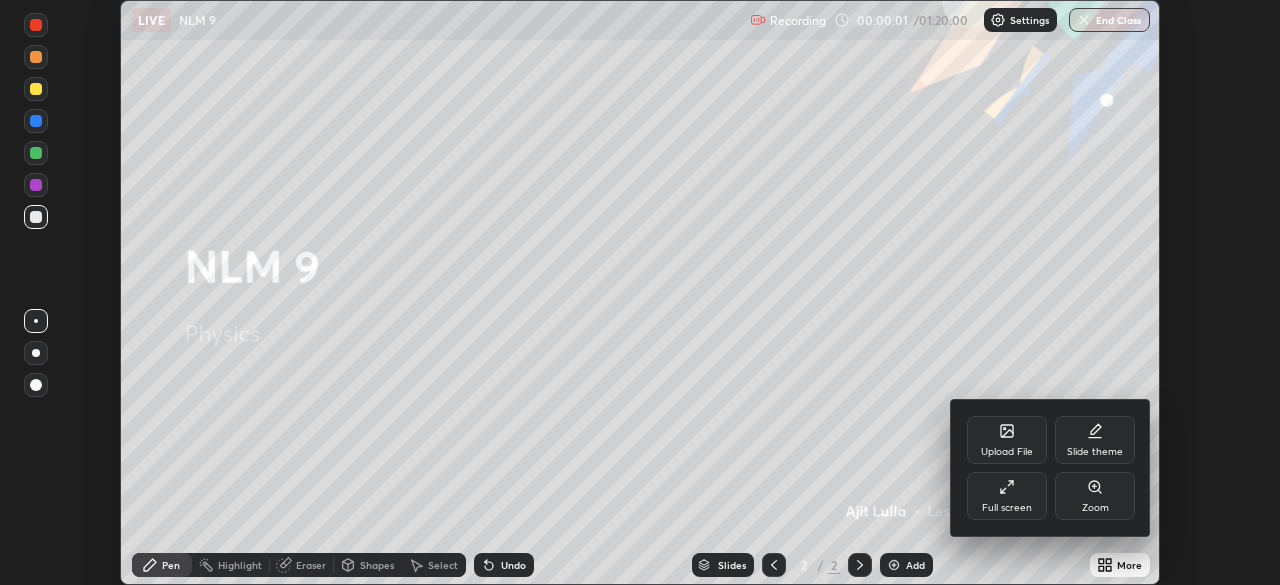 click on "Full screen" at bounding box center [1007, 496] 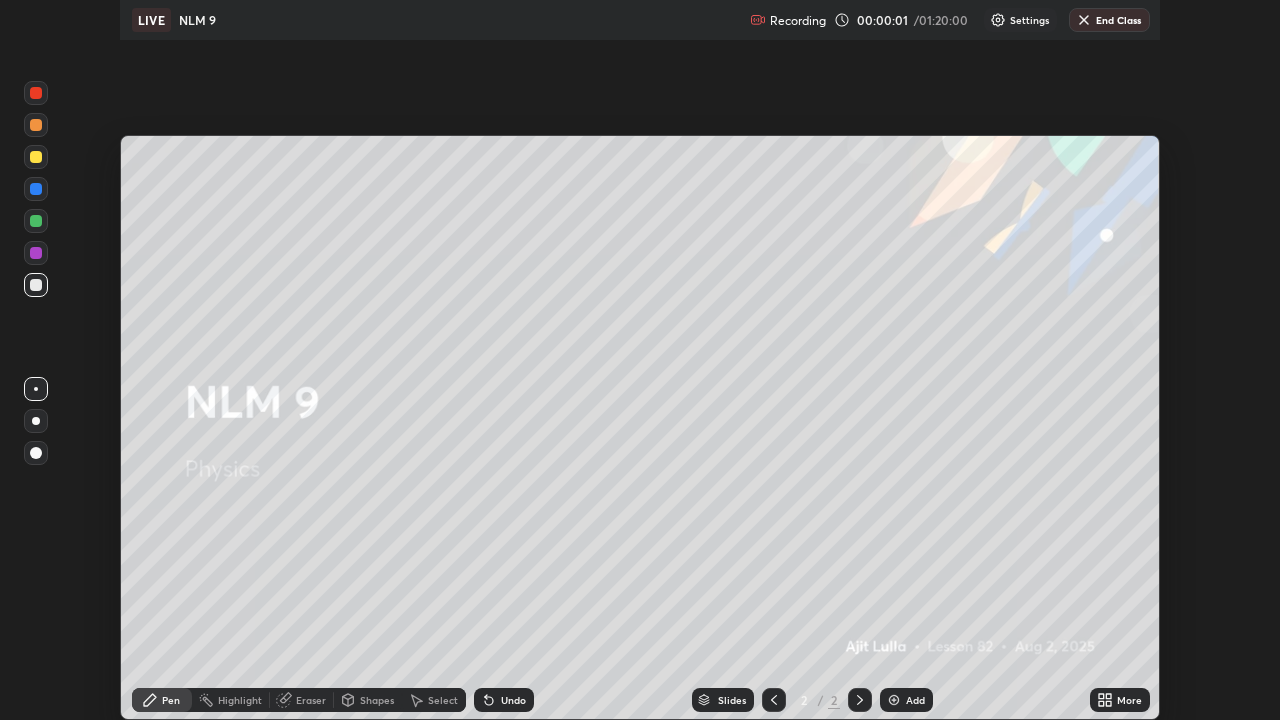 scroll, scrollTop: 99280, scrollLeft: 98720, axis: both 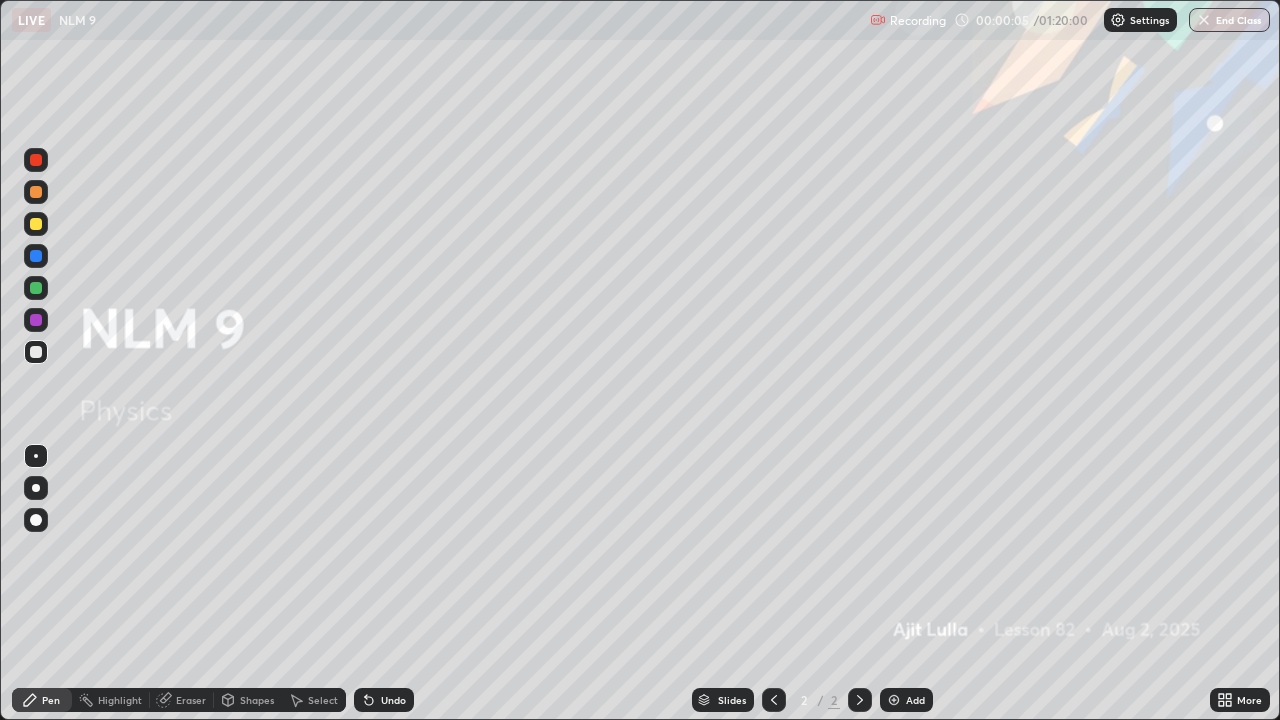 click on "Add" at bounding box center [906, 700] 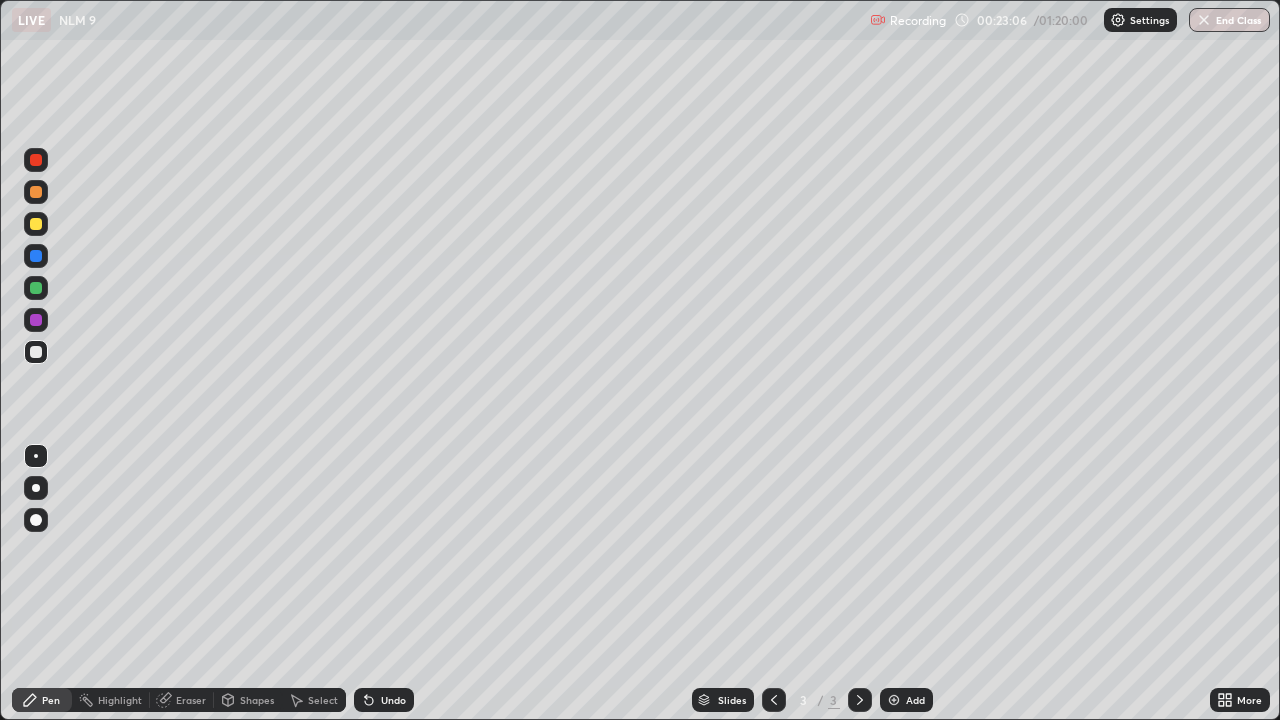 click at bounding box center (36, 224) 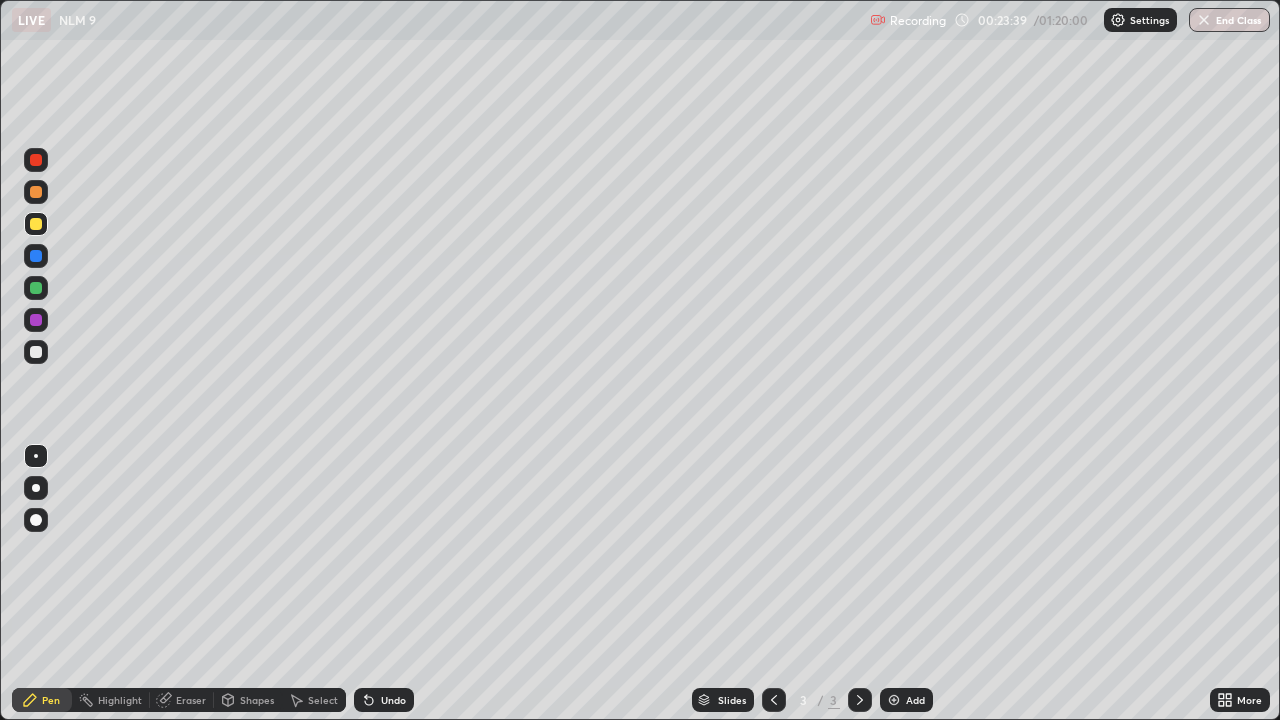 click on "Undo" at bounding box center (393, 700) 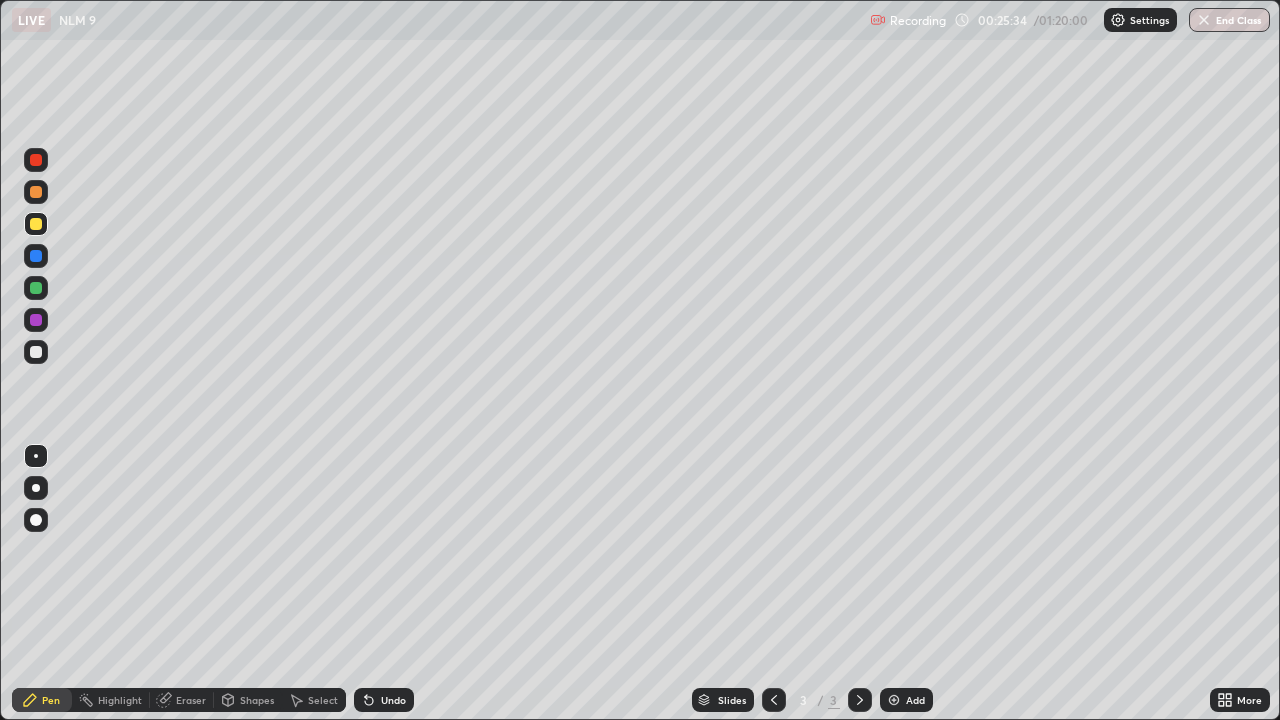 click on "Add" at bounding box center (915, 700) 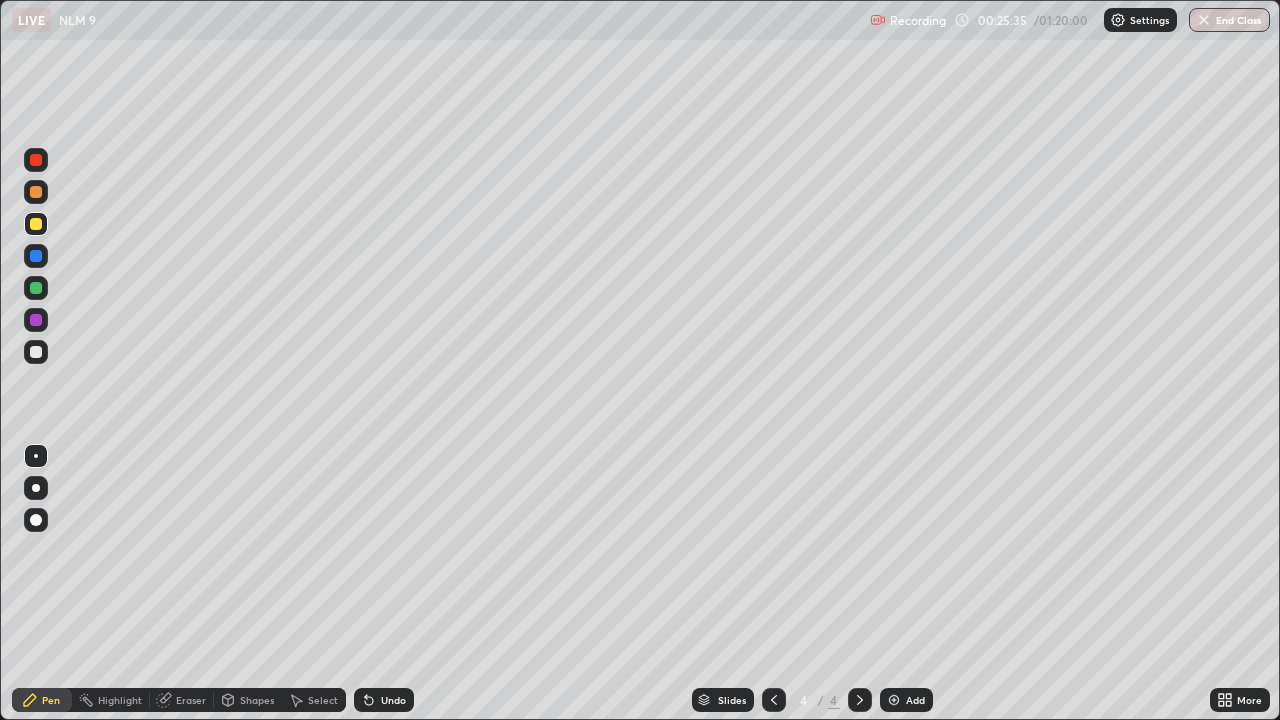click at bounding box center (36, 352) 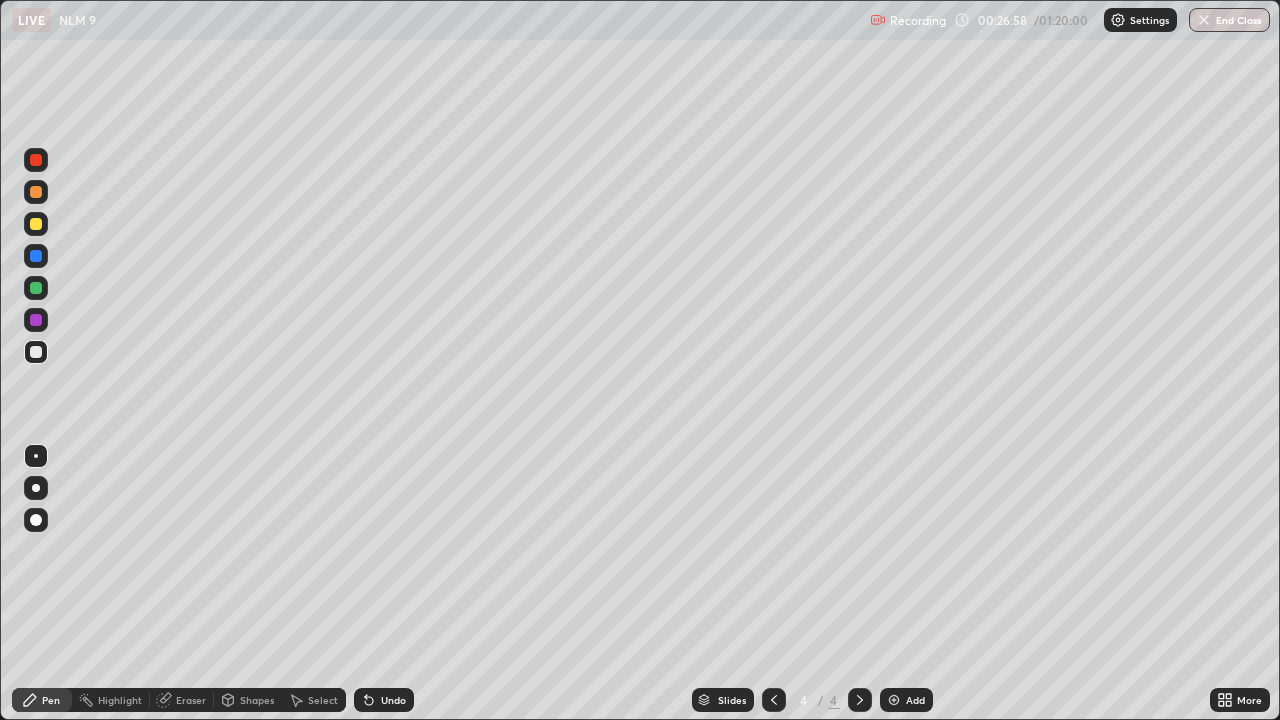click on "Eraser" at bounding box center (191, 700) 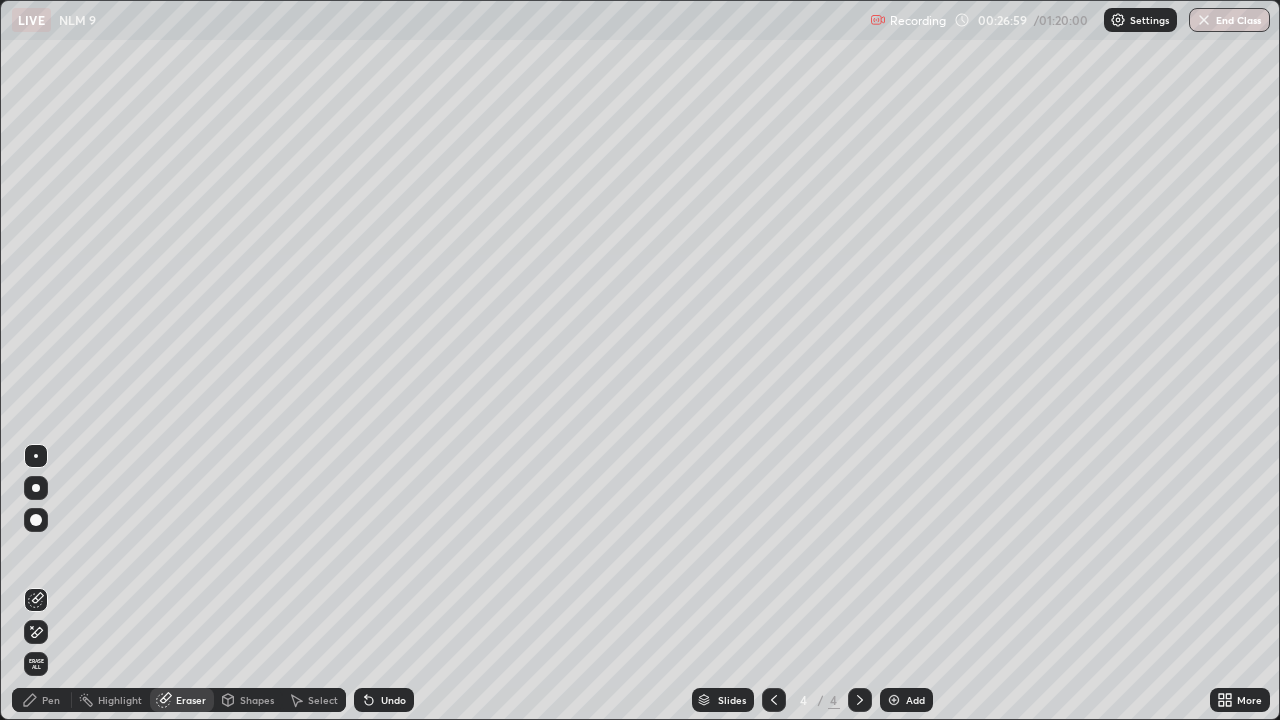 click 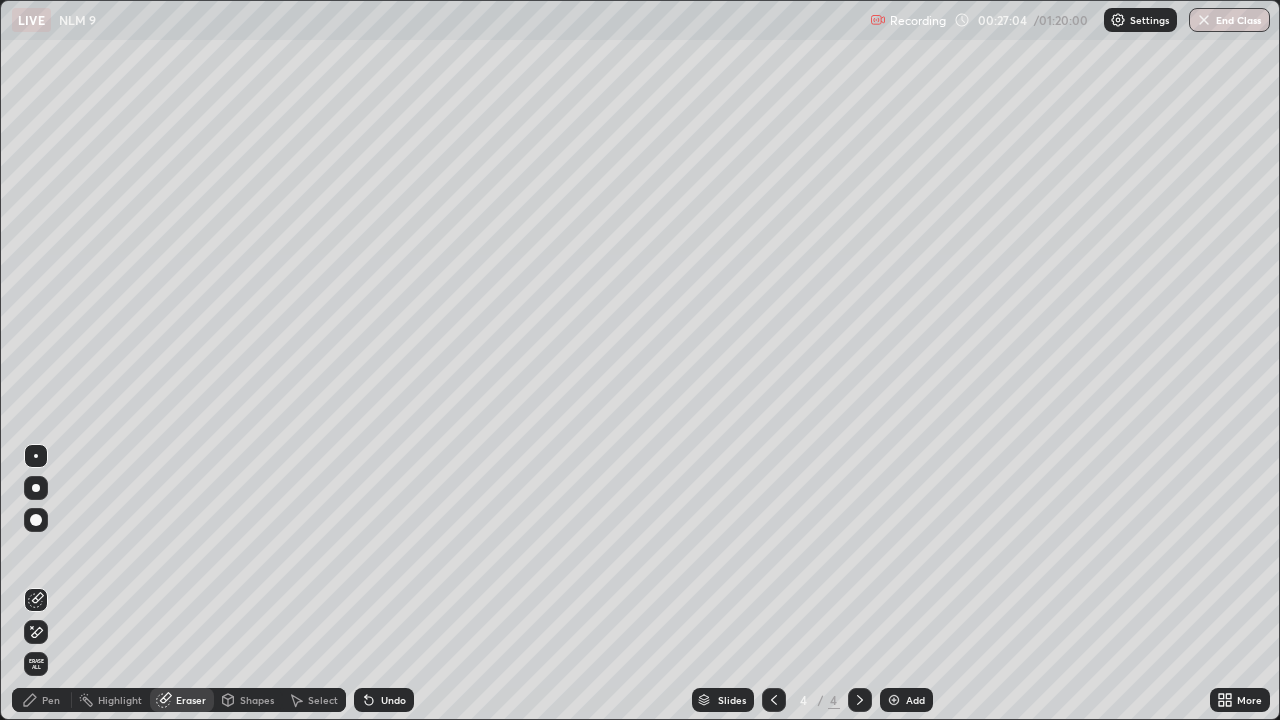 click on "Pen" at bounding box center [42, 700] 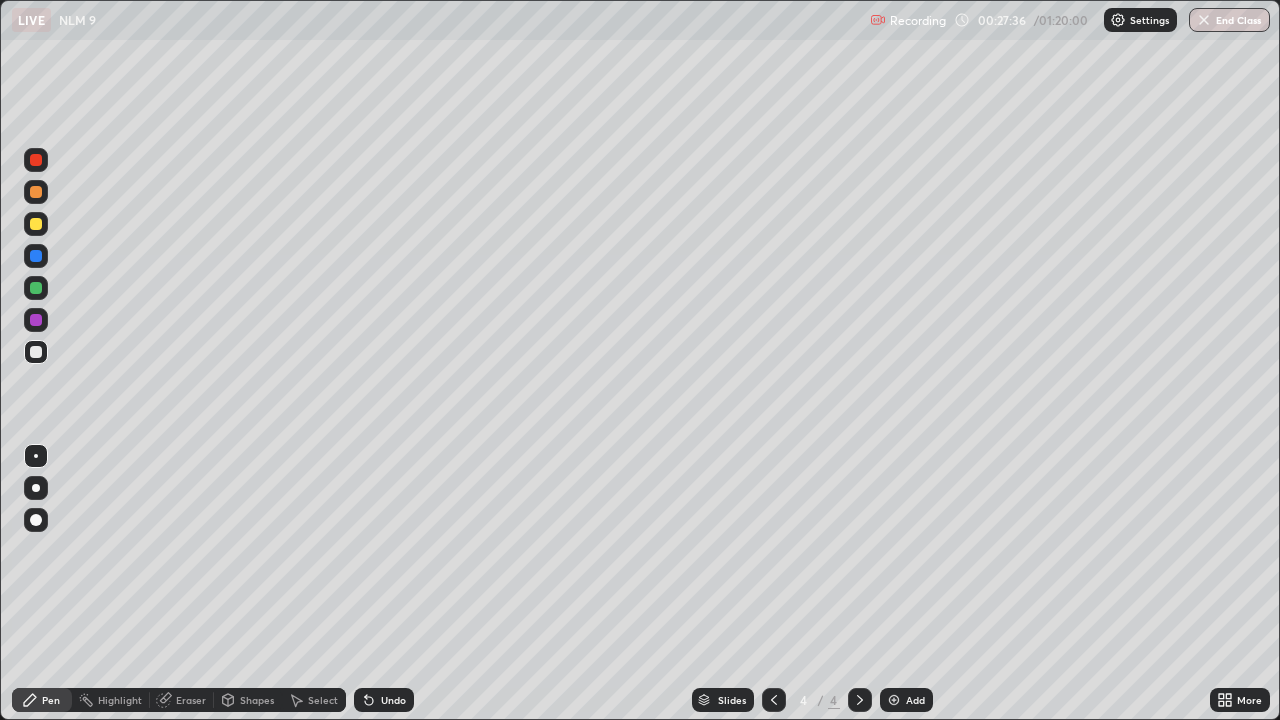 click on "Undo" at bounding box center [393, 700] 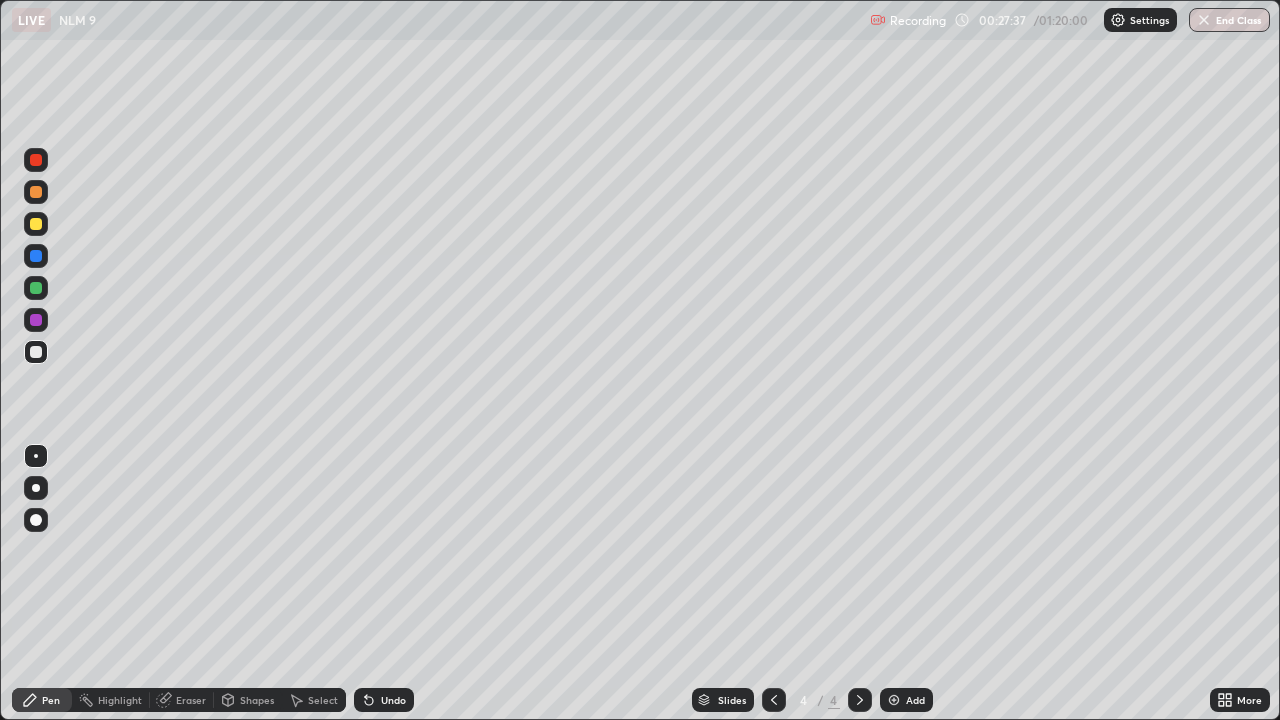 click on "Undo" at bounding box center [393, 700] 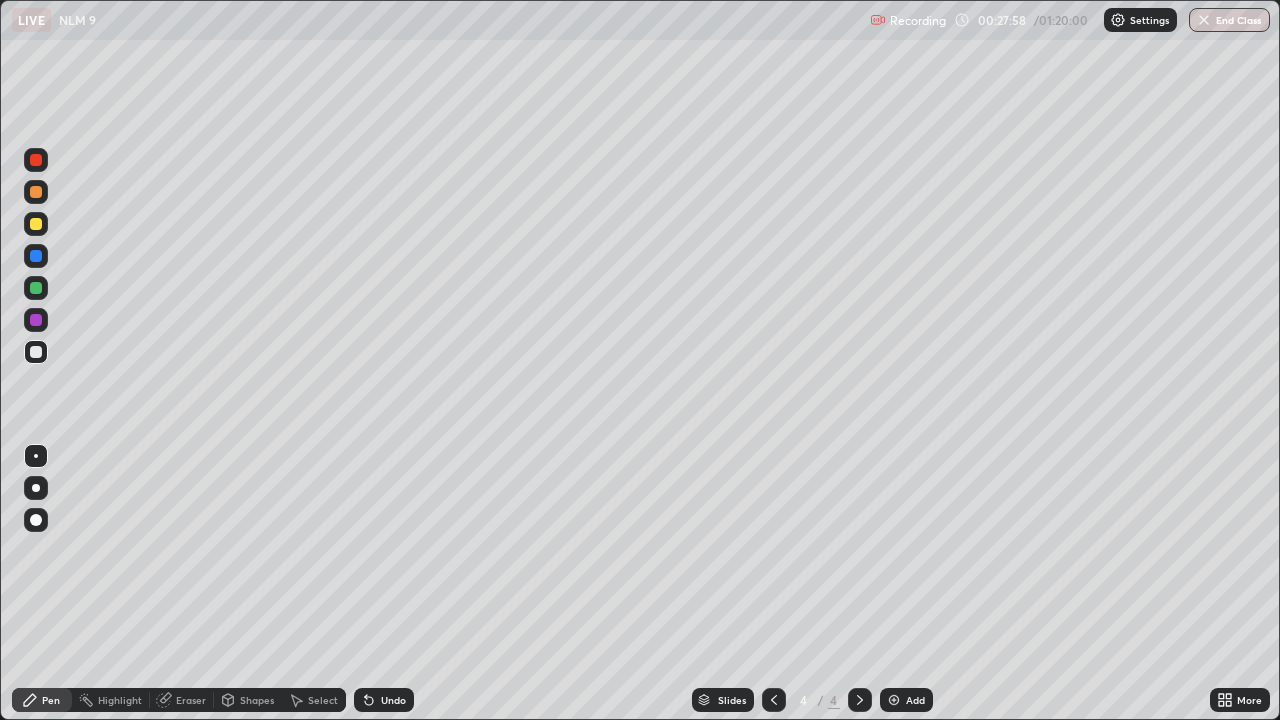 click on "Undo" at bounding box center (393, 700) 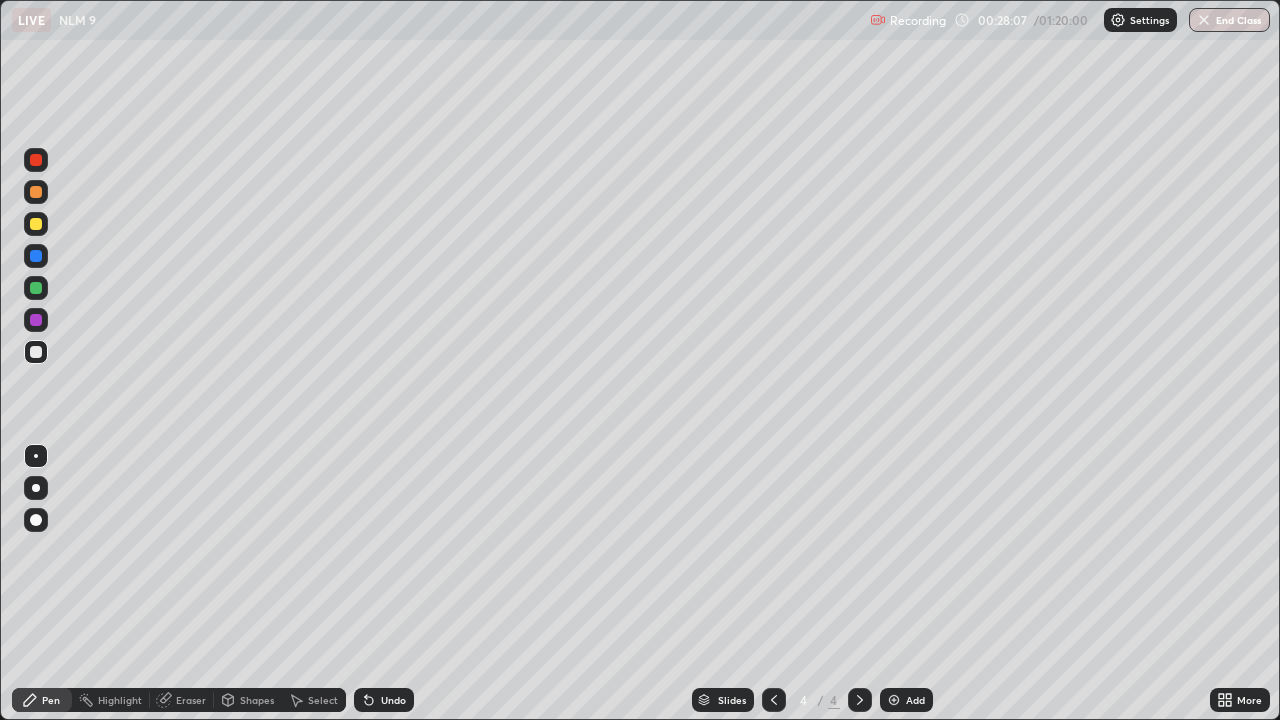 click 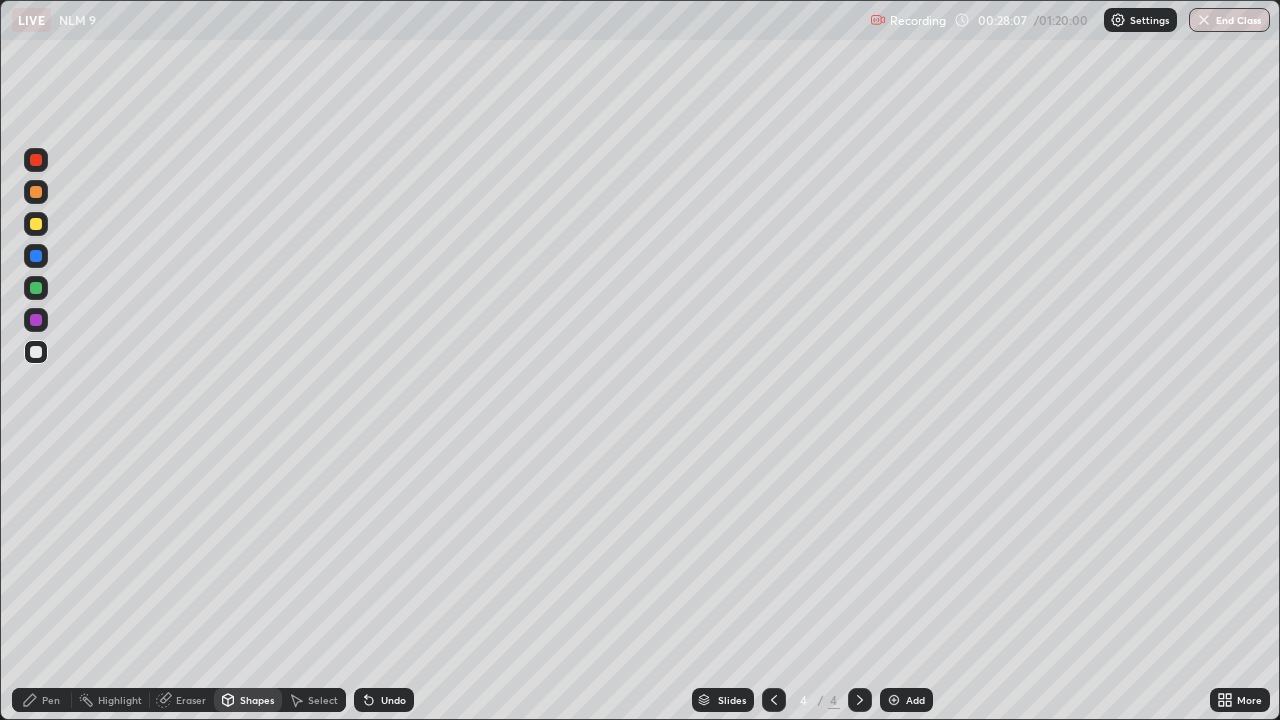 click on "Eraser" at bounding box center (182, 700) 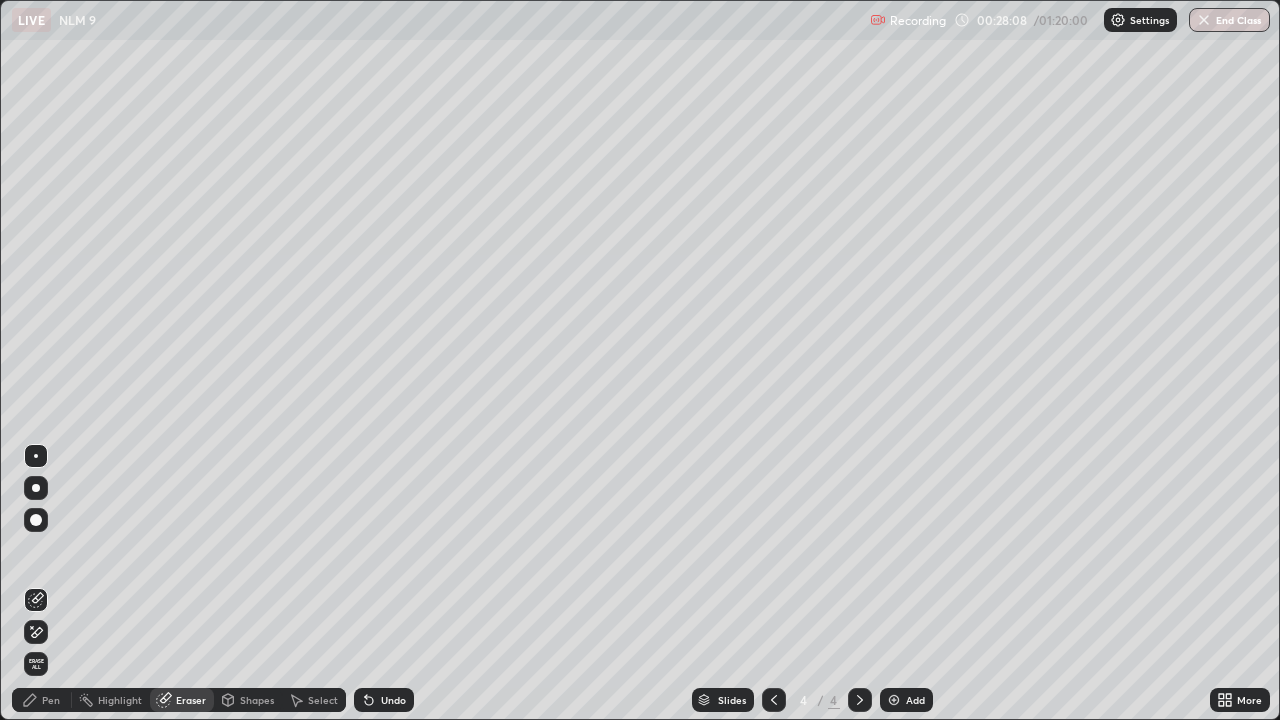 click on "Erase all" at bounding box center [36, 664] 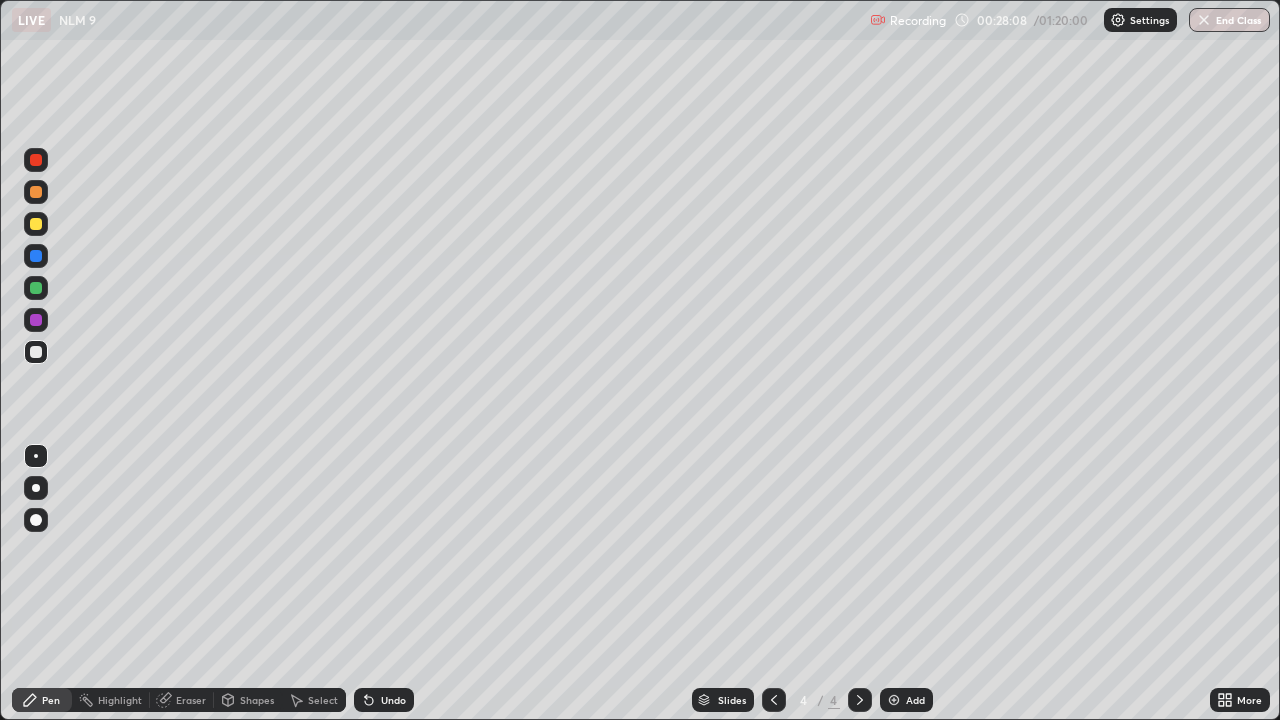 click on "Pen" at bounding box center [51, 700] 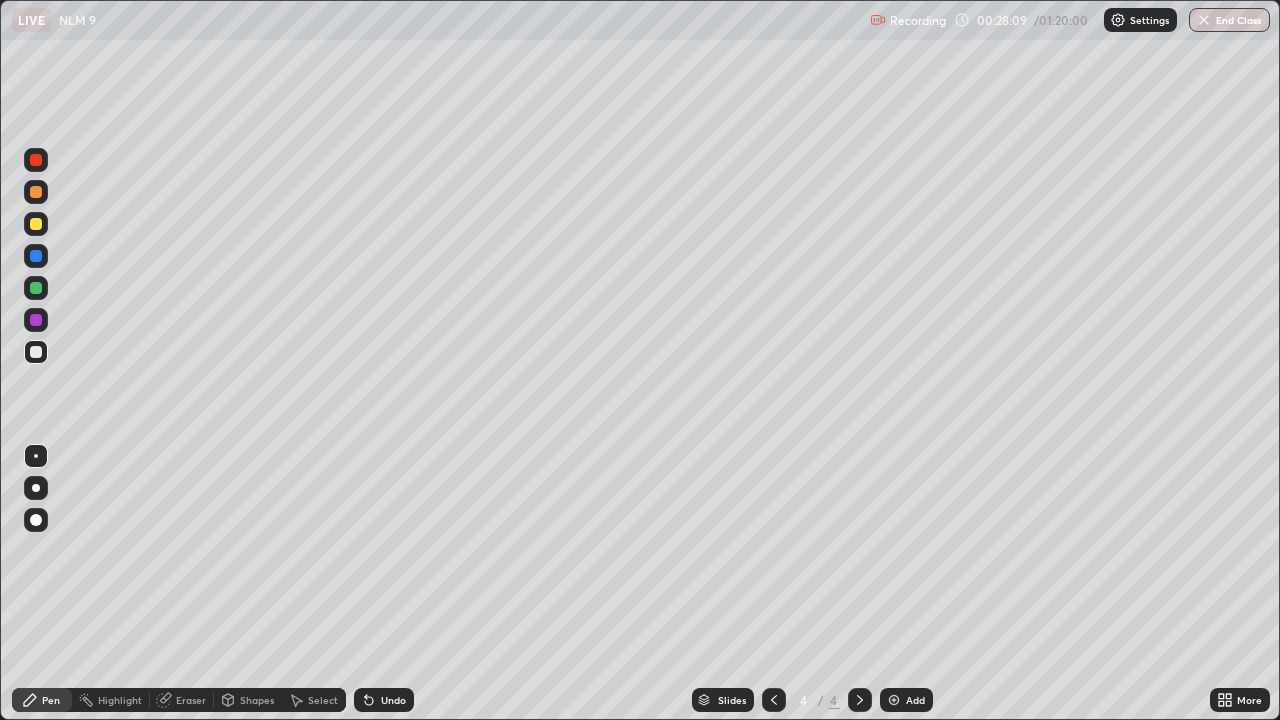 click at bounding box center (36, 224) 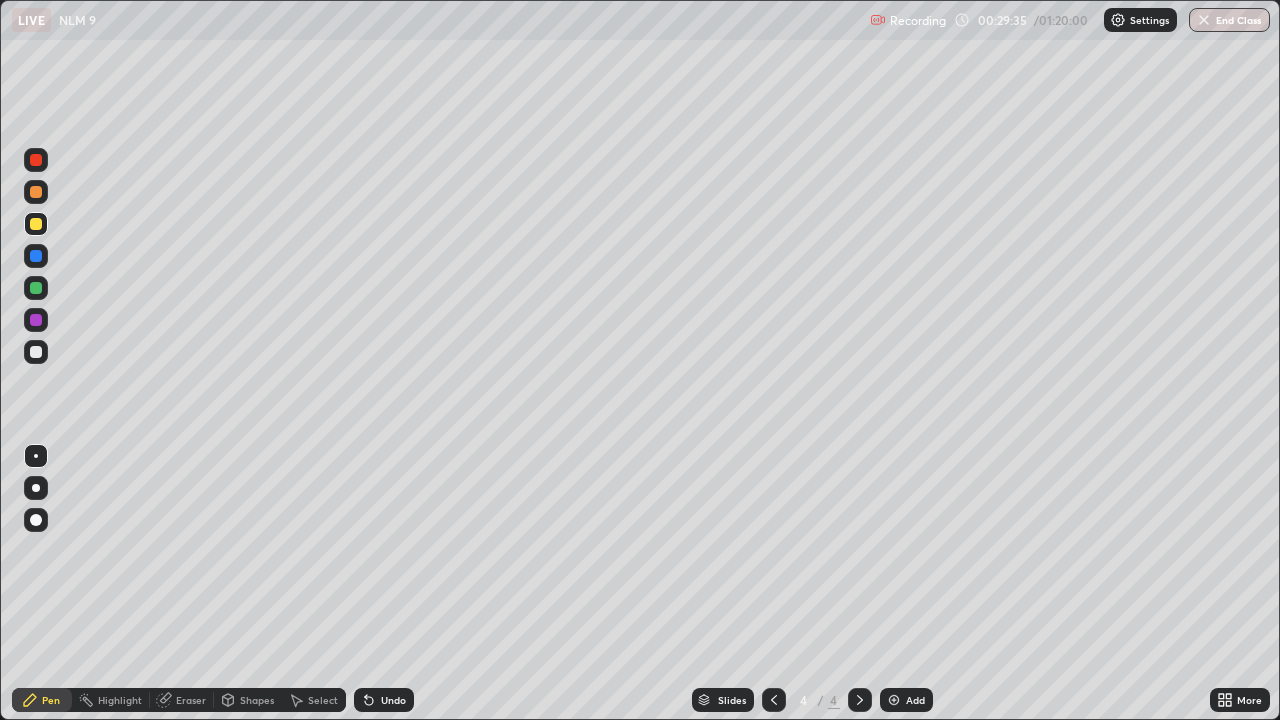 click at bounding box center [36, 352] 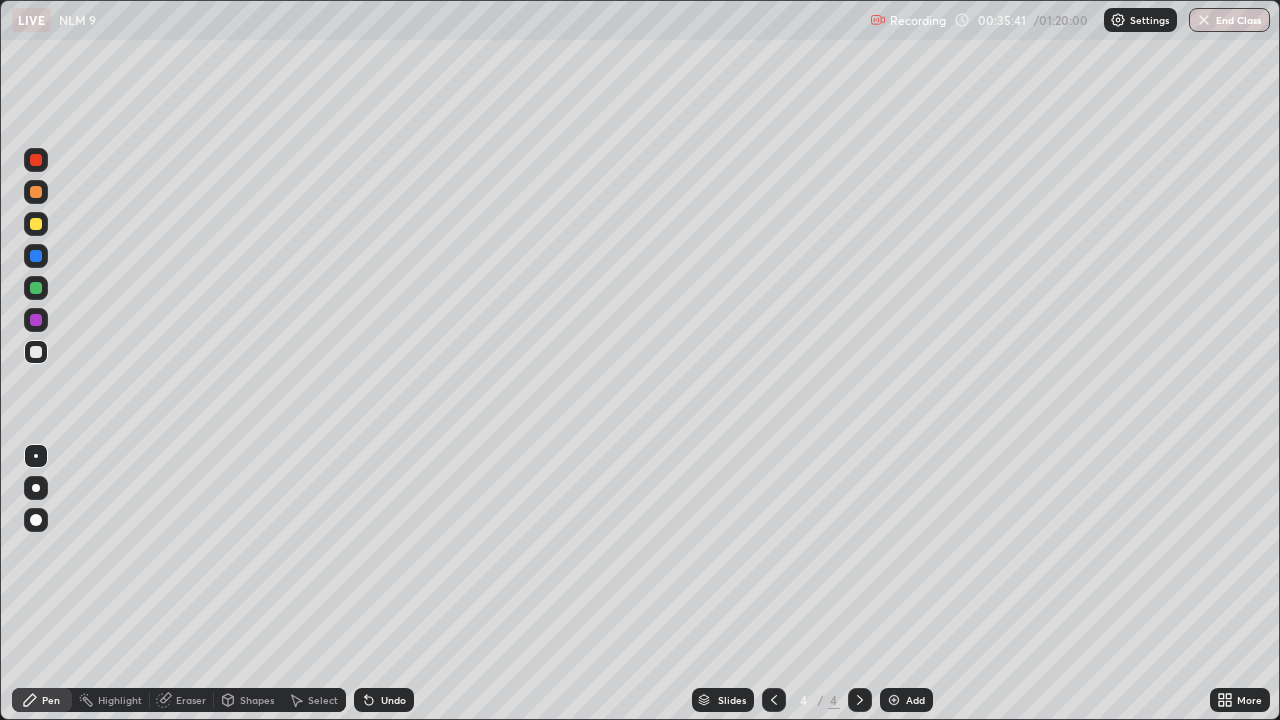 click on "Add" at bounding box center (906, 700) 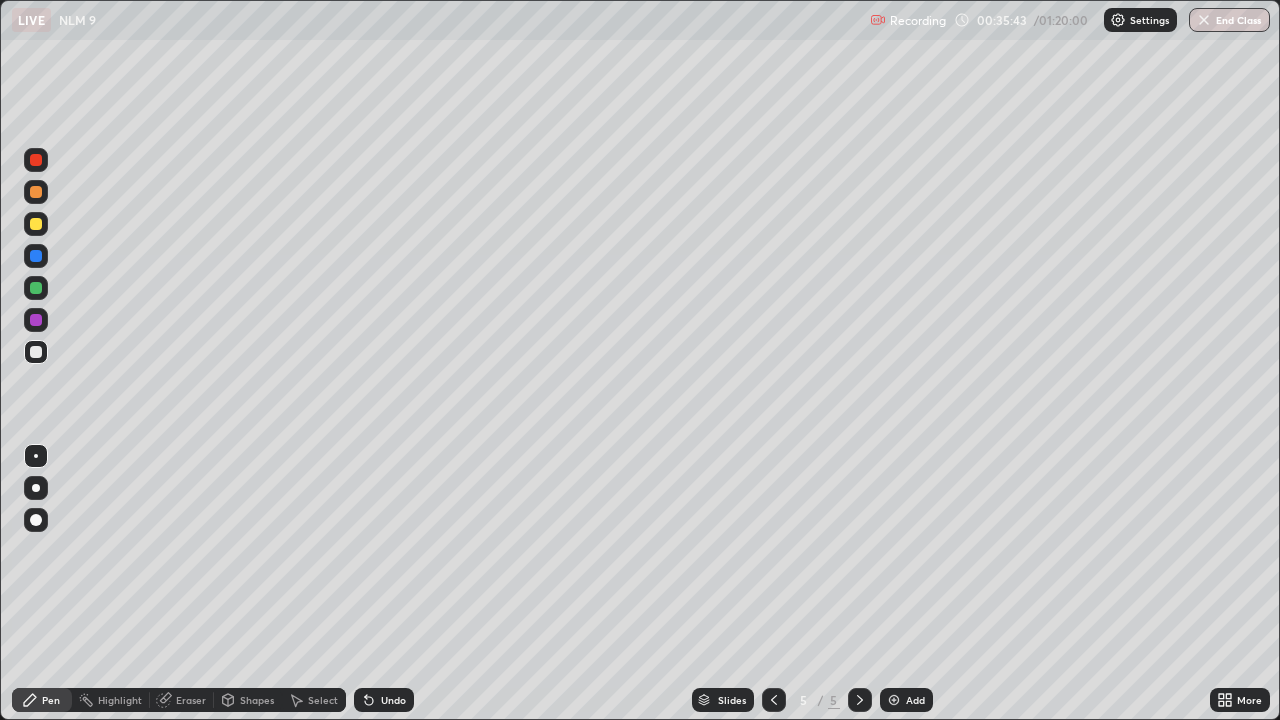 click 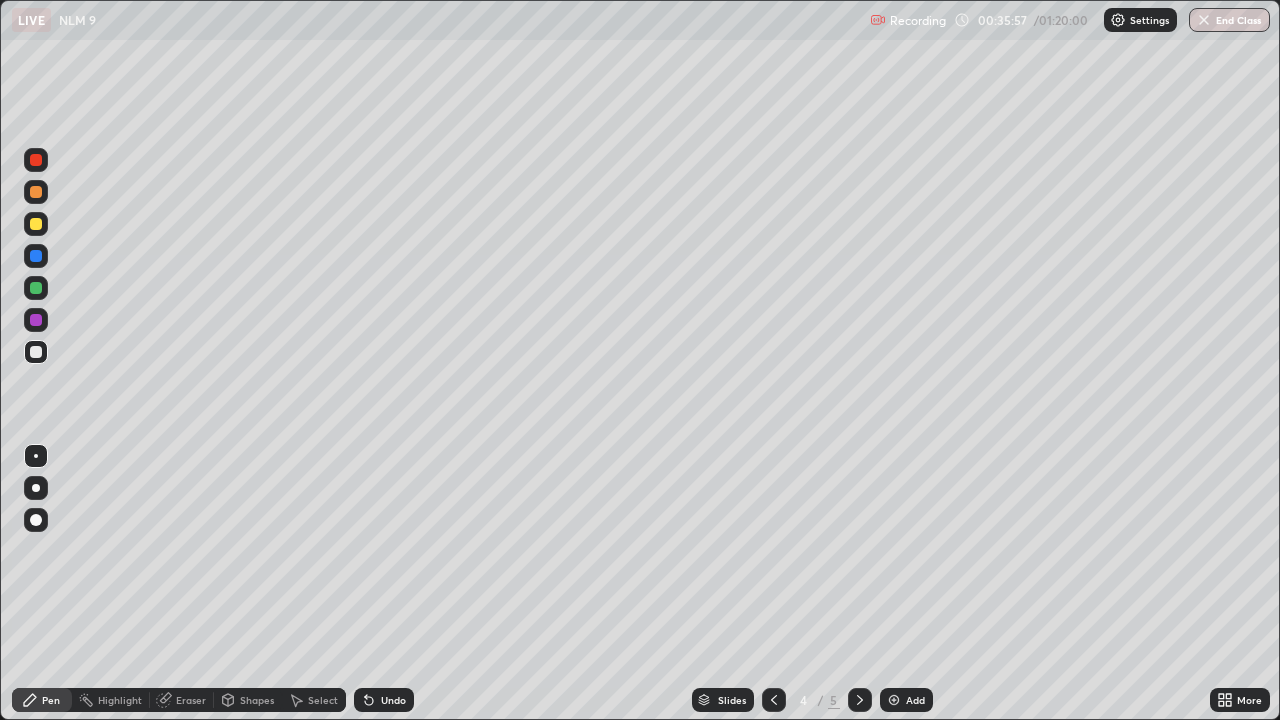 click 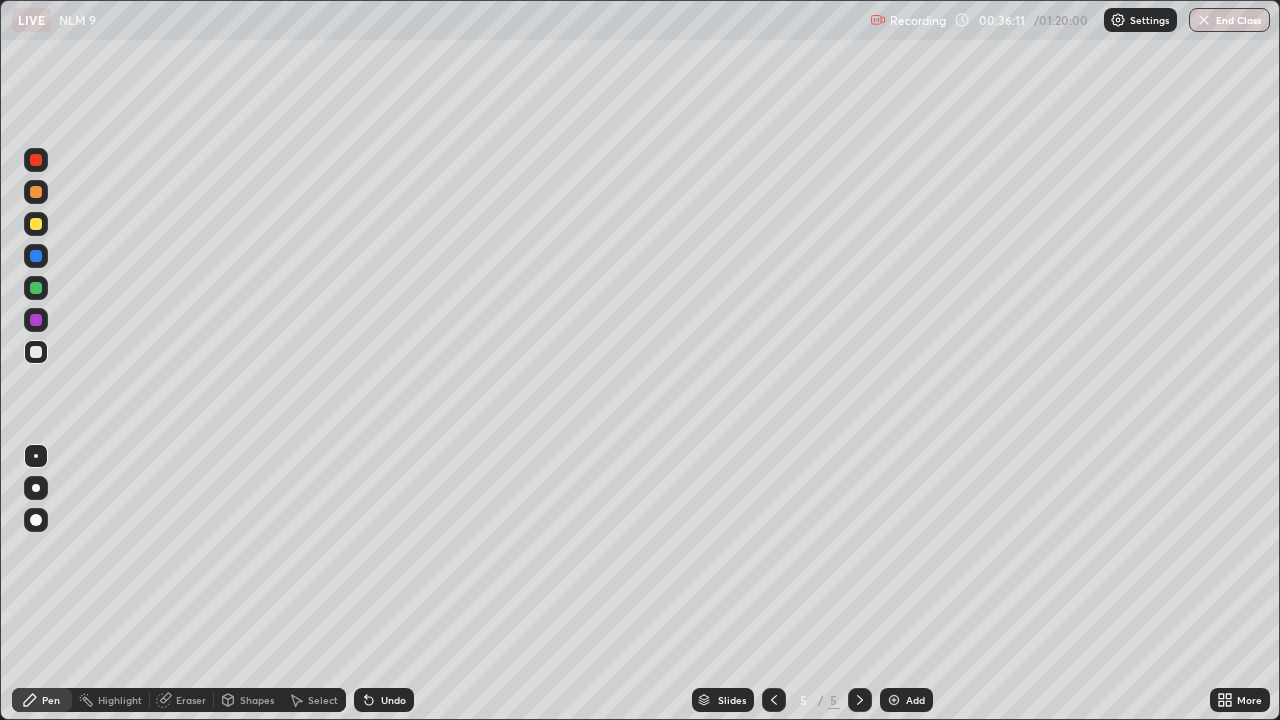 click at bounding box center (36, 224) 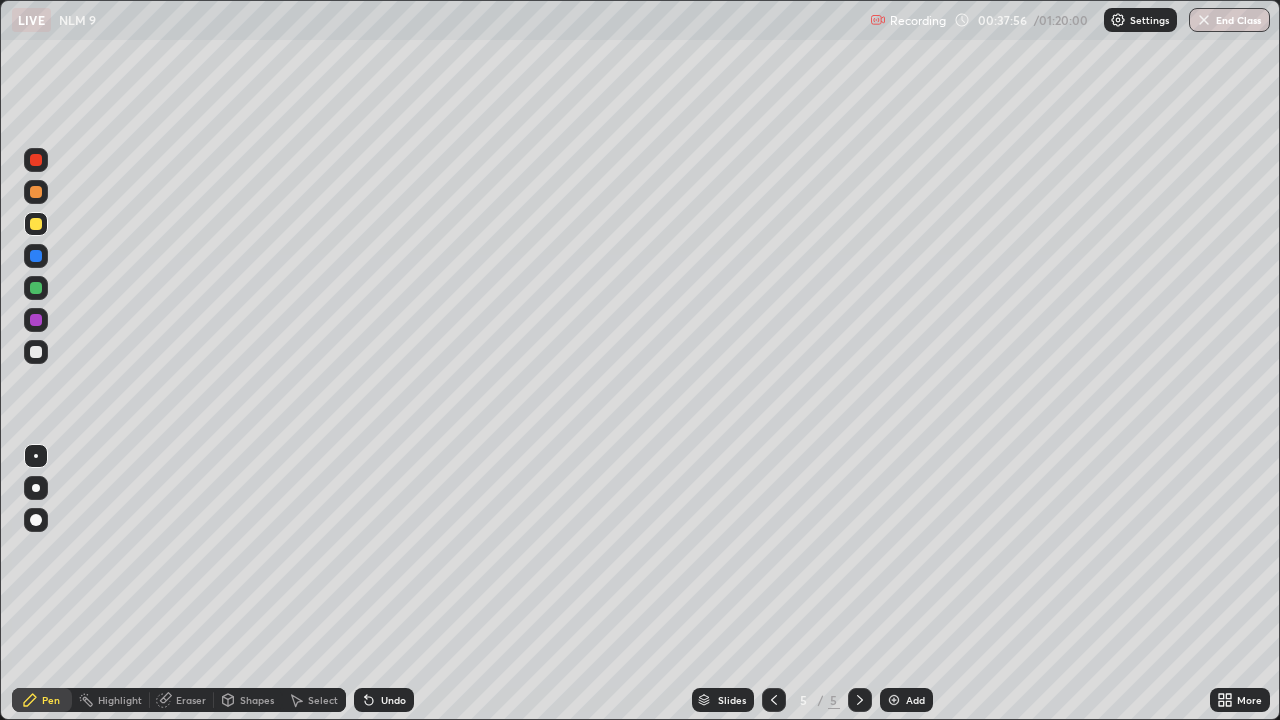 click at bounding box center [36, 352] 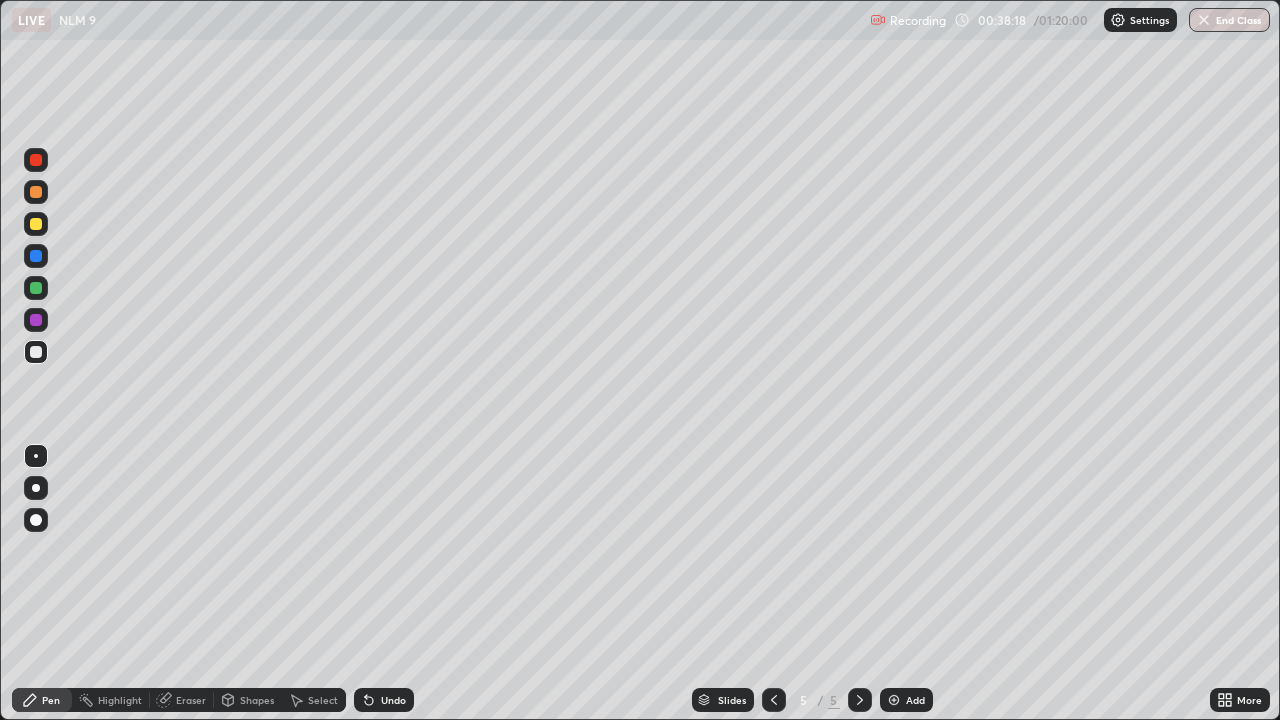 click on "Add" at bounding box center [915, 700] 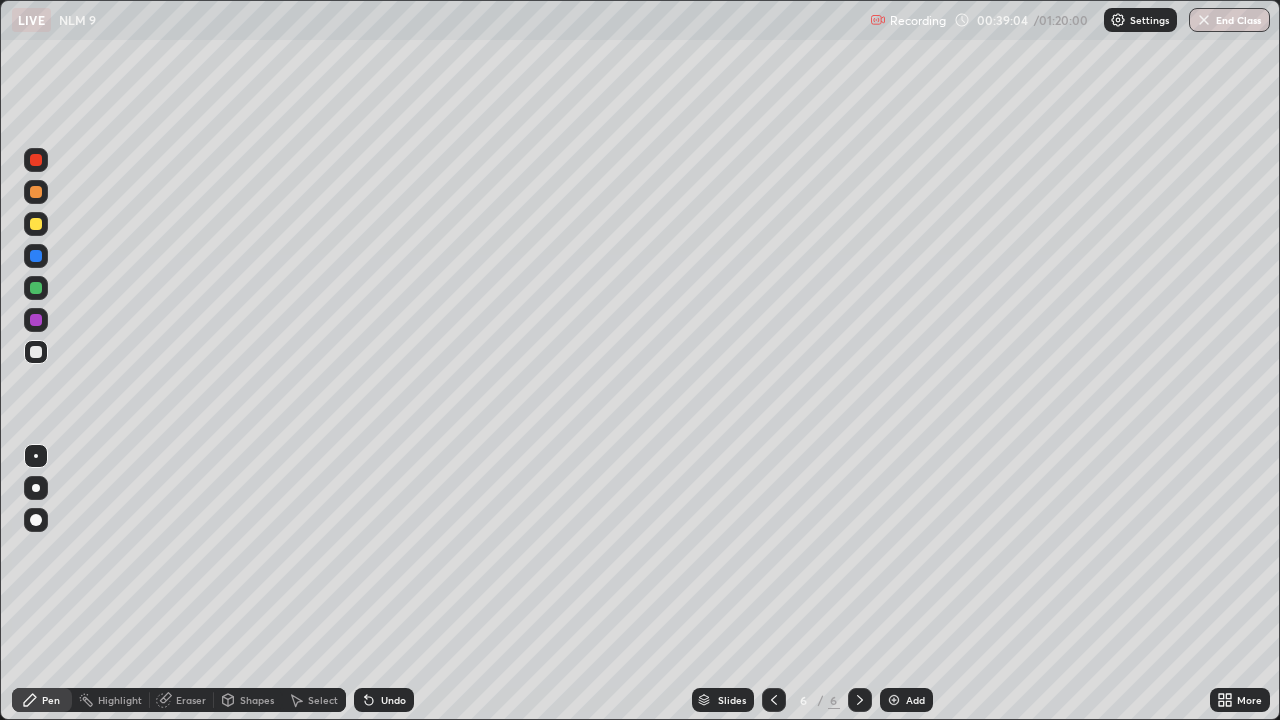 click at bounding box center [36, 224] 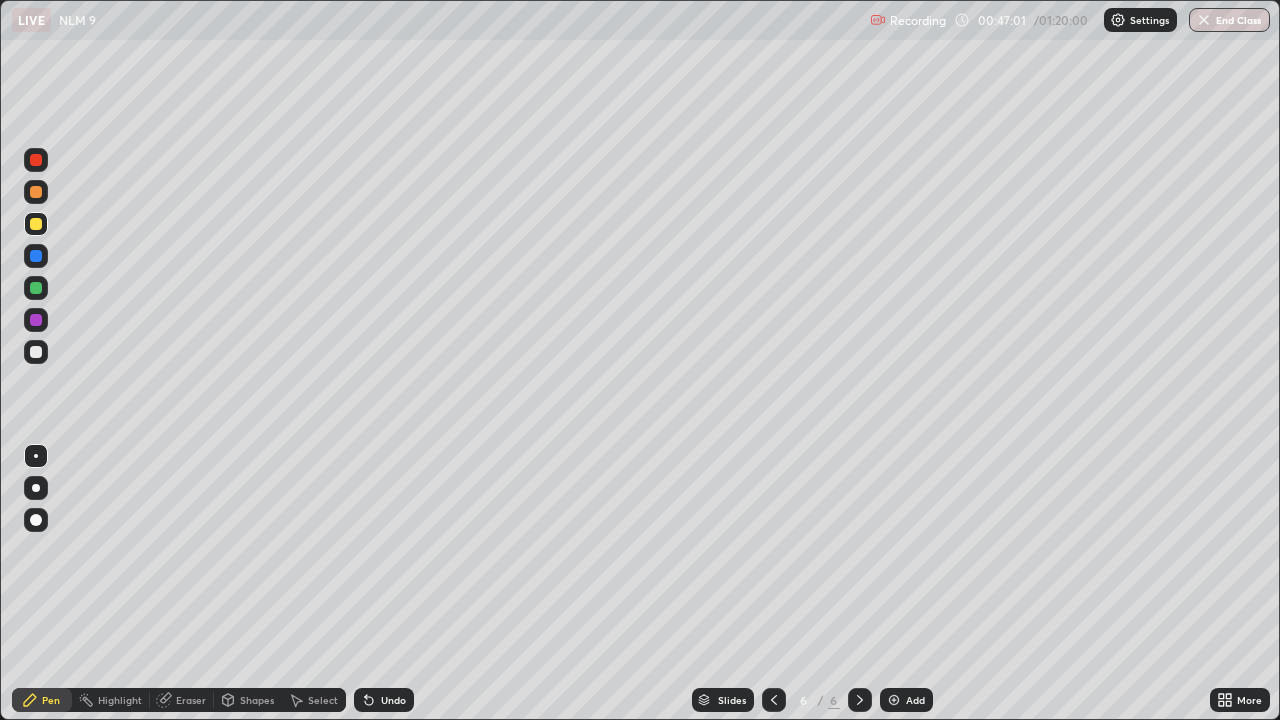 click on "Eraser" at bounding box center (191, 700) 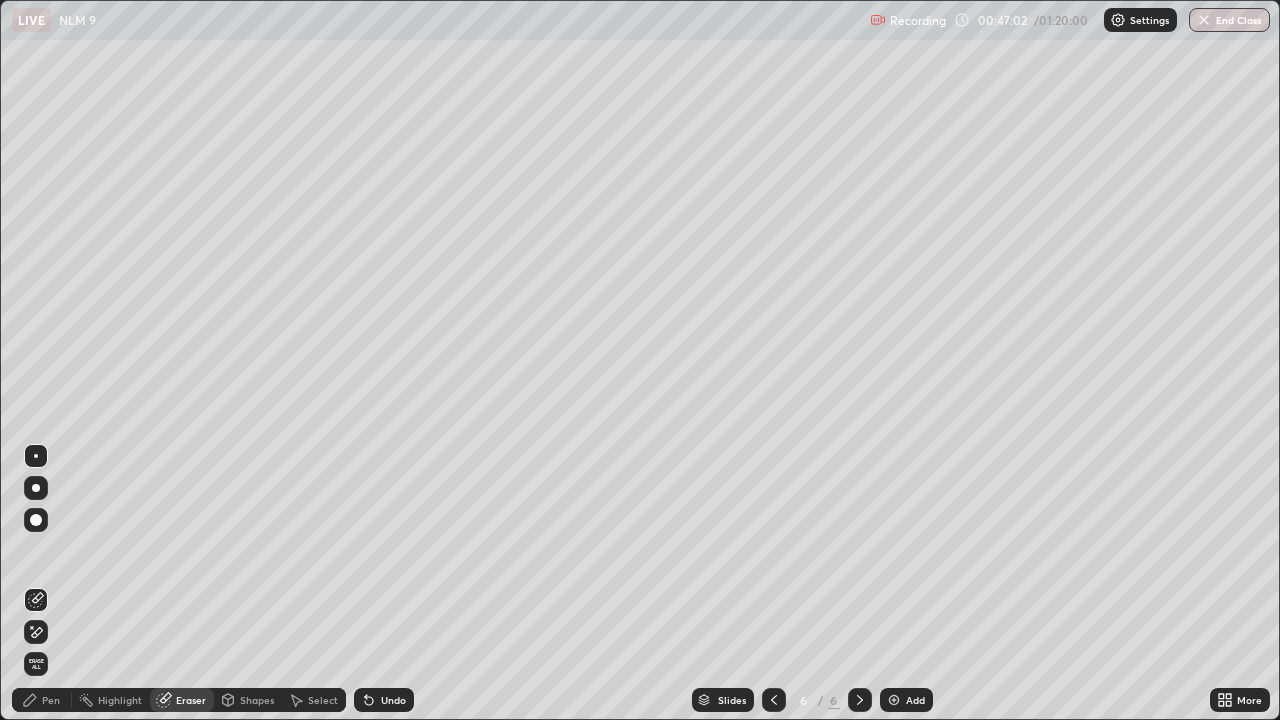 click 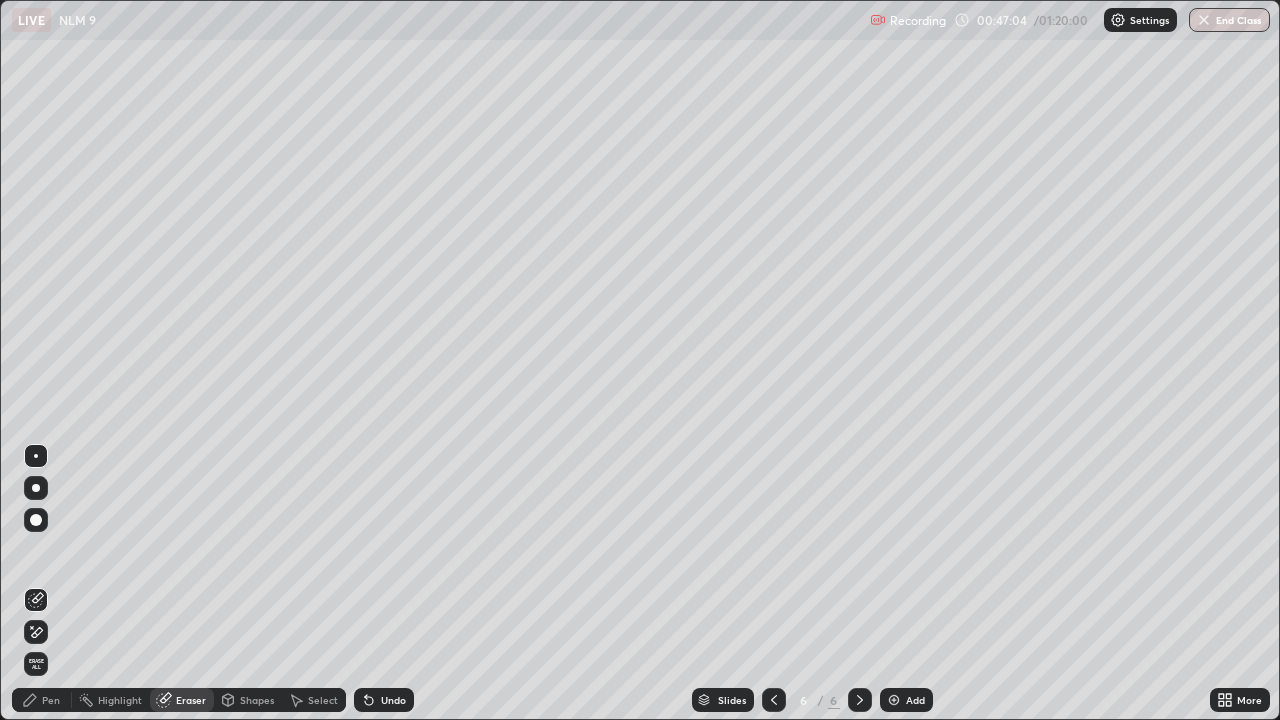click on "Pen" at bounding box center [42, 700] 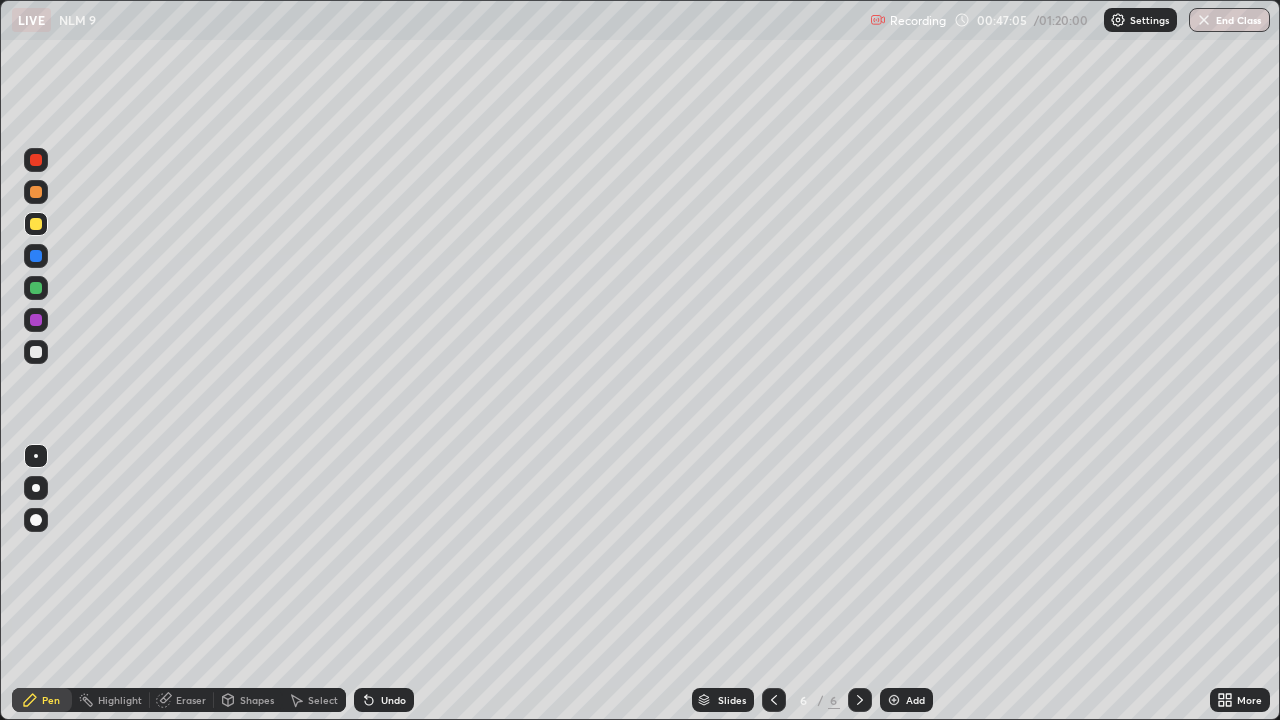 click at bounding box center [36, 352] 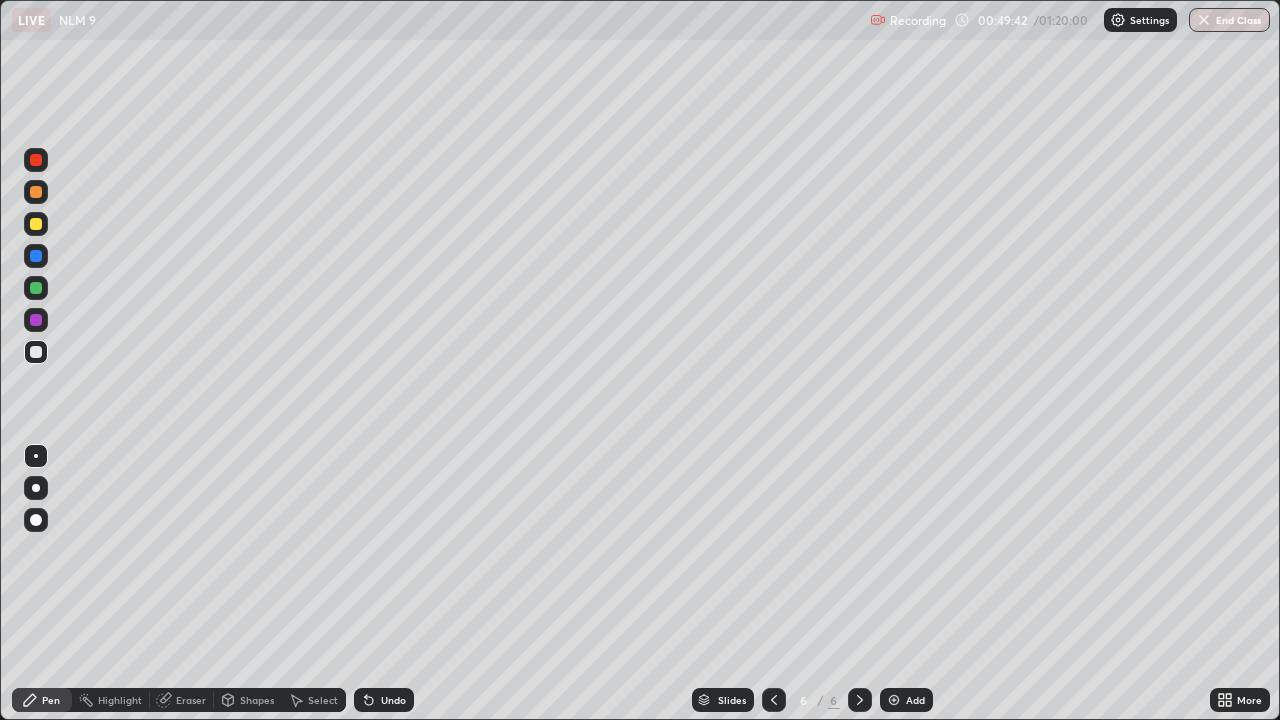 click on "Add" at bounding box center [906, 700] 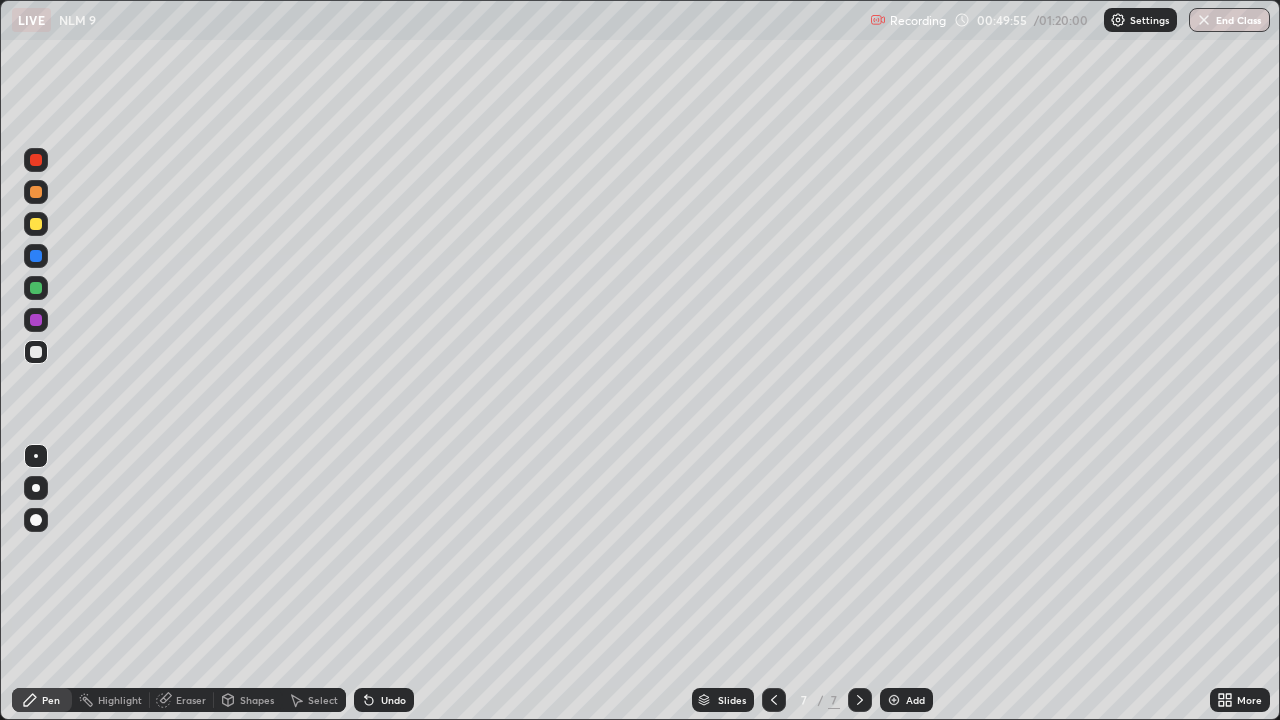 click at bounding box center (36, 224) 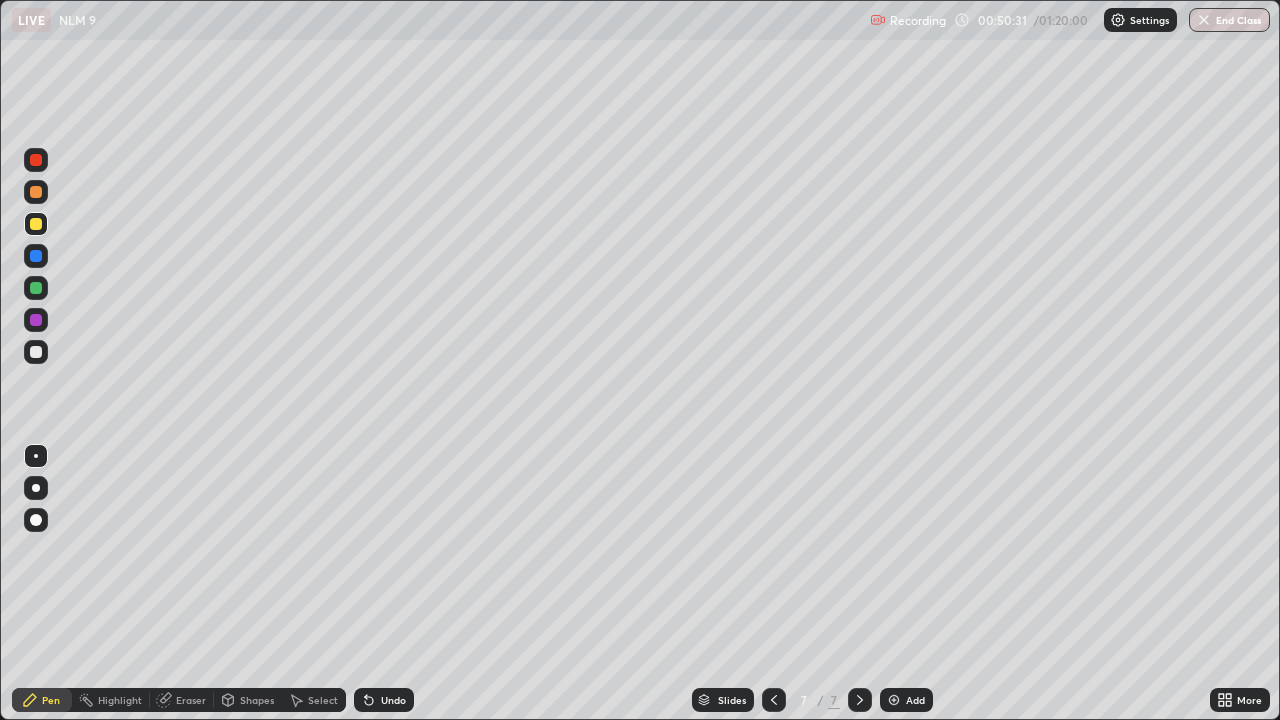 click at bounding box center [36, 352] 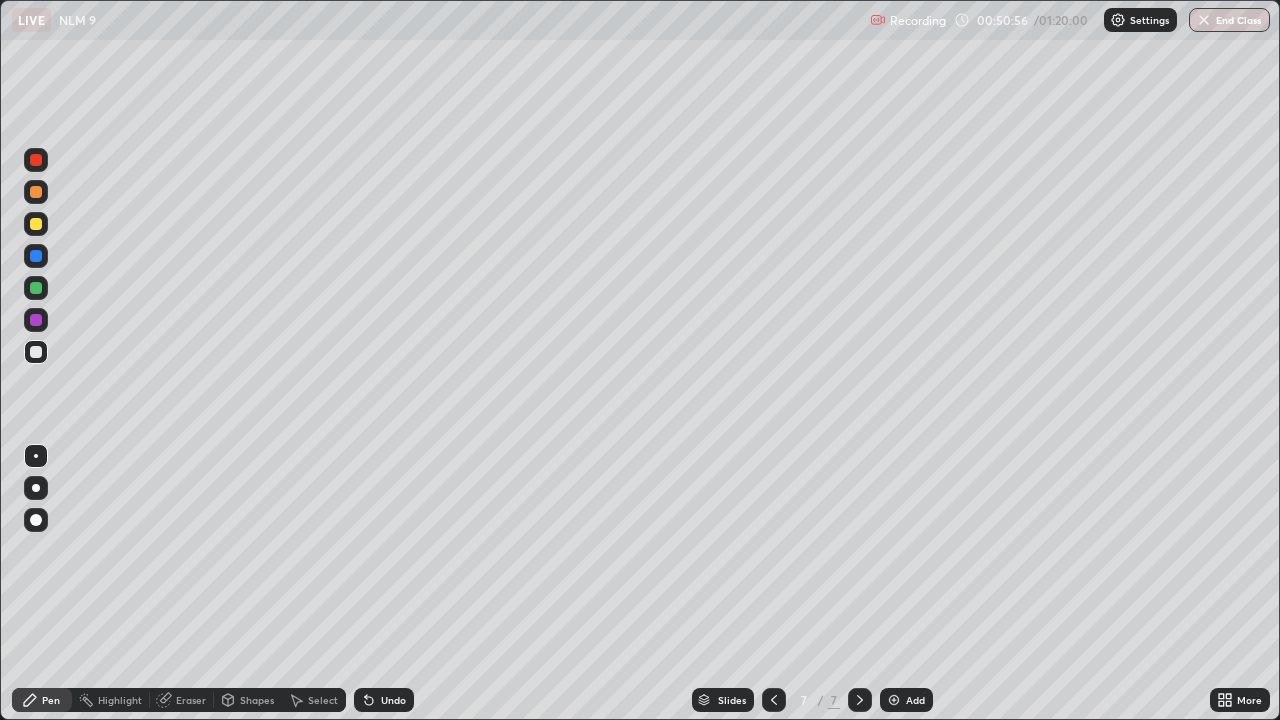 click on "Shapes" at bounding box center [248, 700] 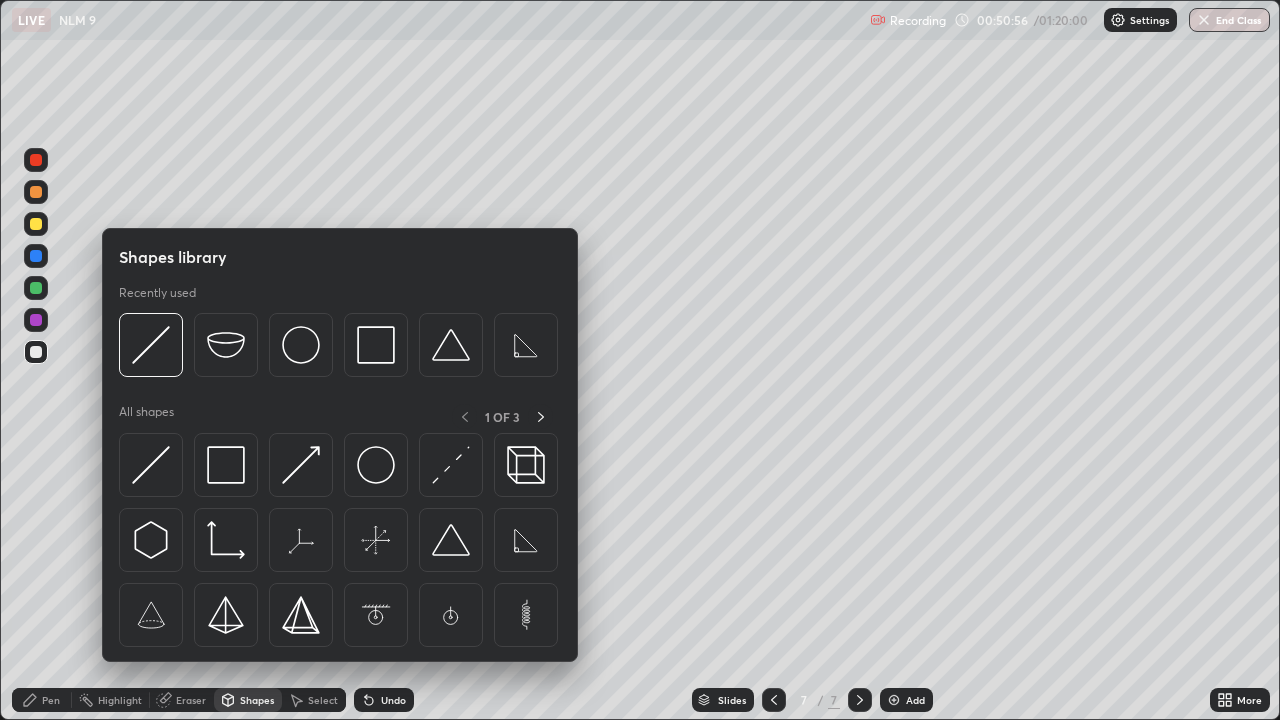 click on "Eraser" at bounding box center [191, 700] 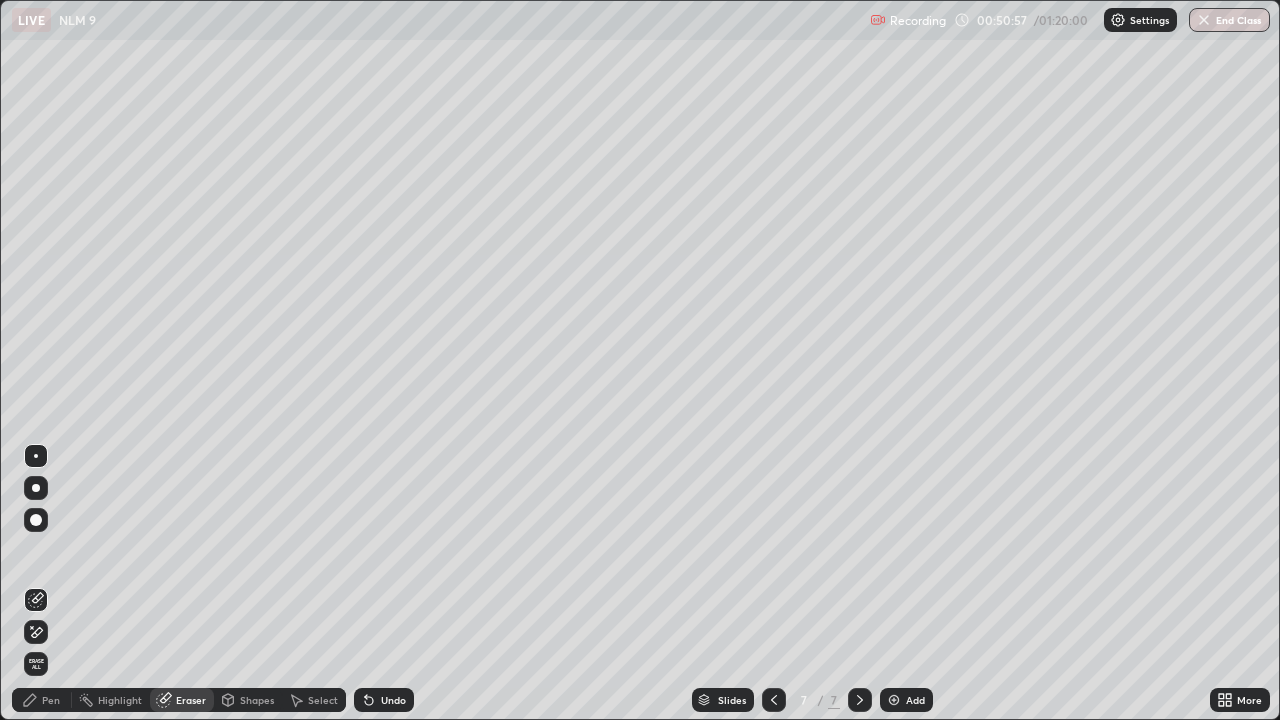 click 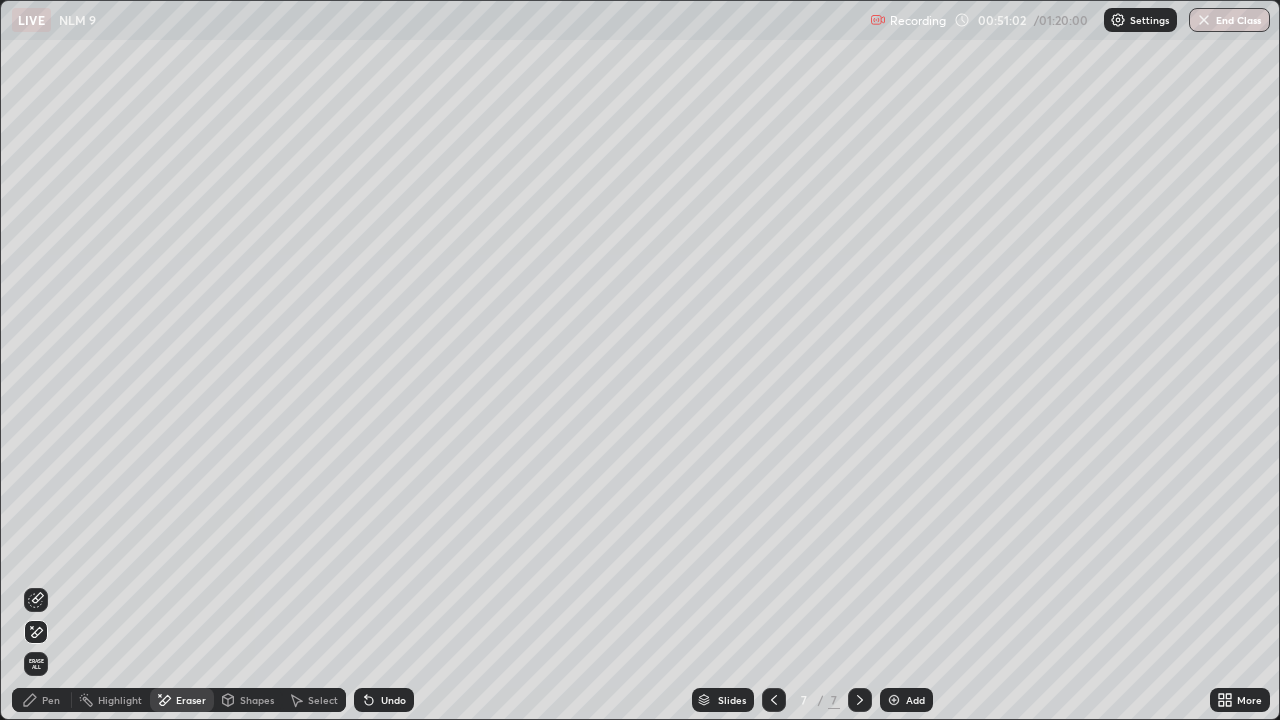 click on "Pen" at bounding box center [42, 700] 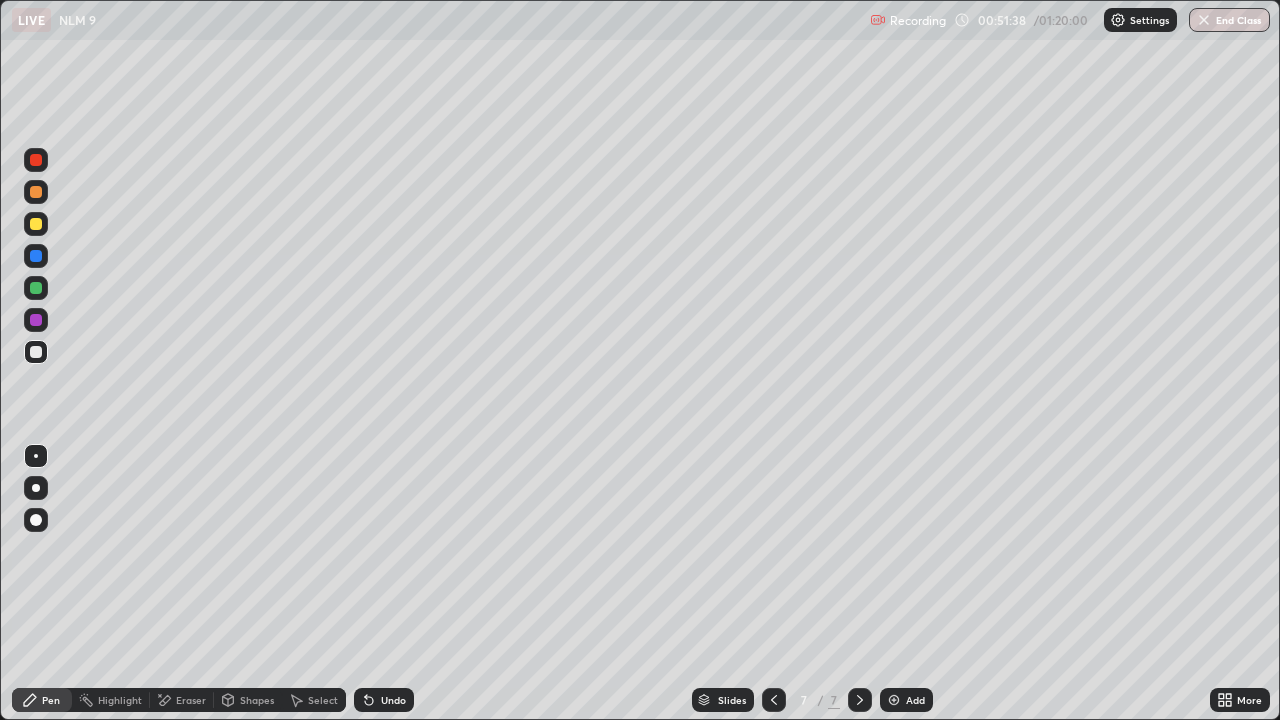 click on "Eraser" at bounding box center (191, 700) 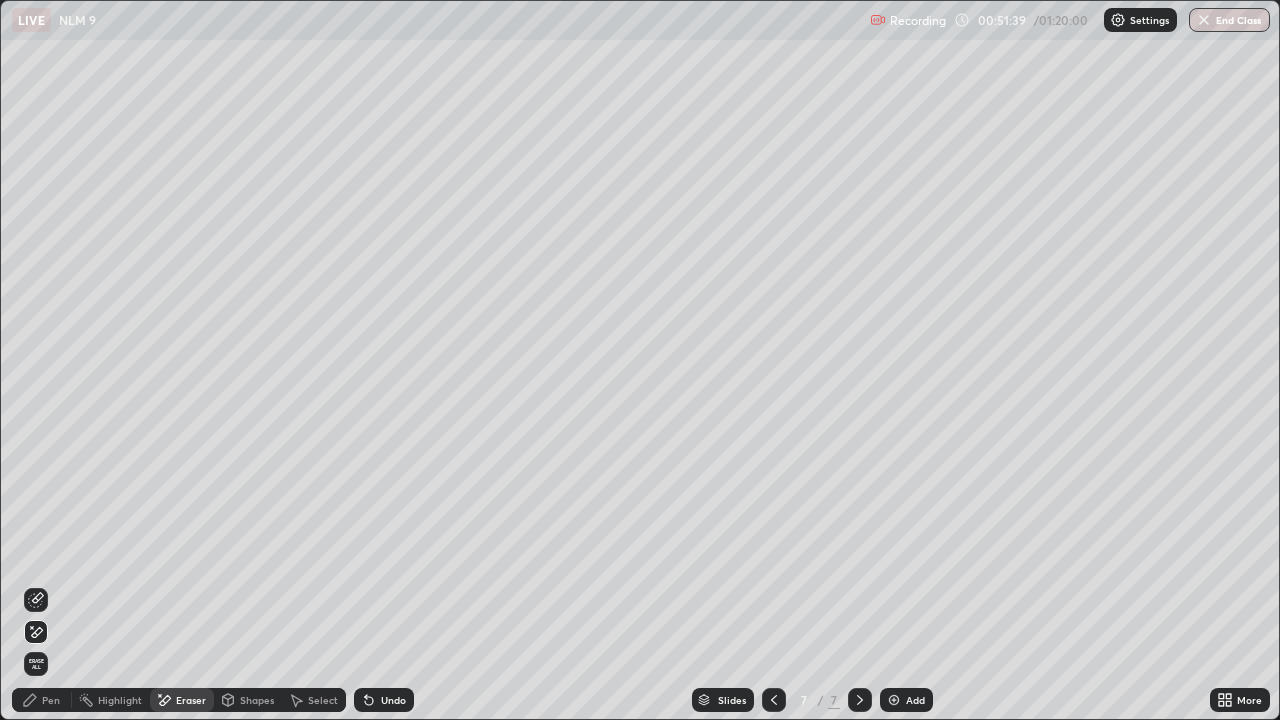 click on "Erase all" at bounding box center [36, 664] 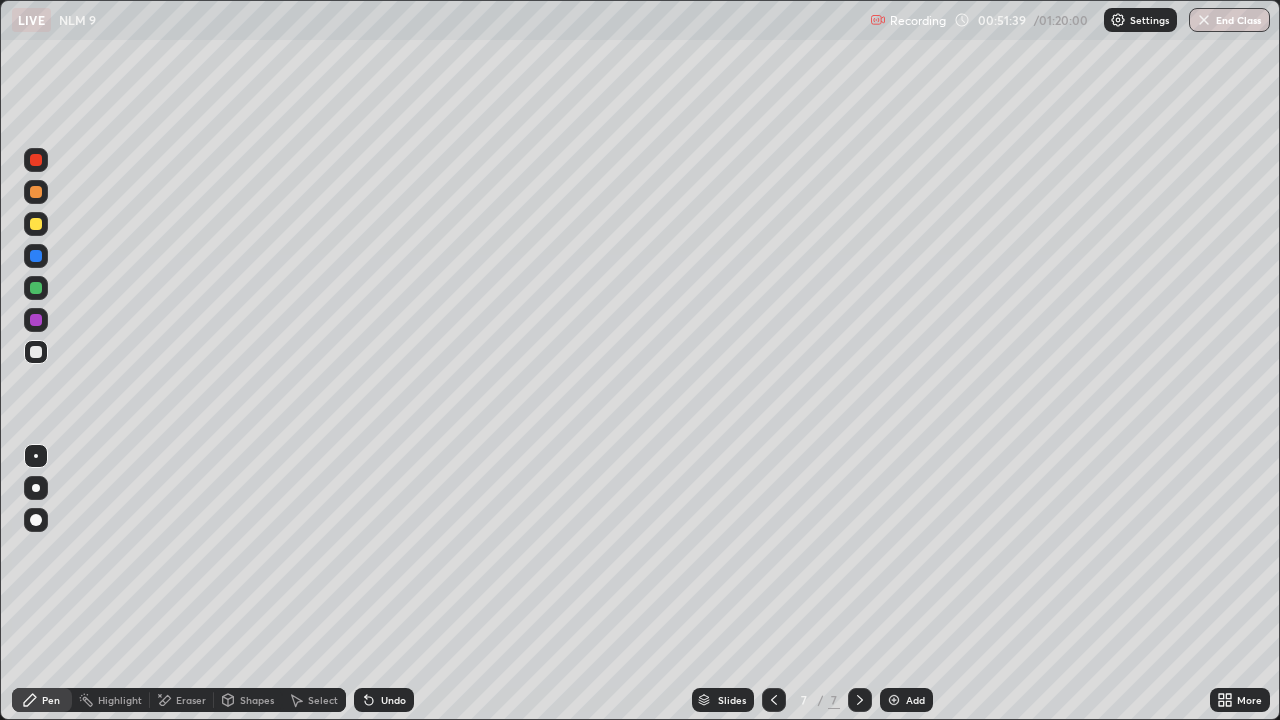 click on "Pen" at bounding box center [51, 700] 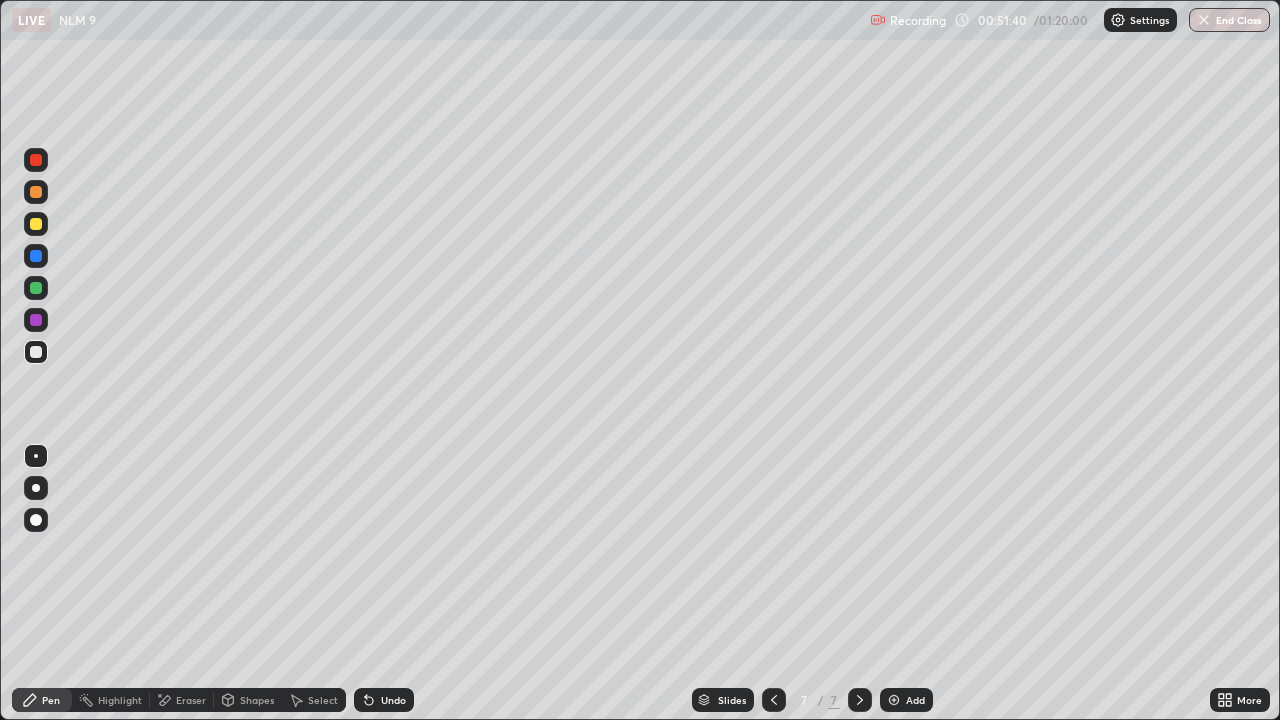 click at bounding box center [36, 224] 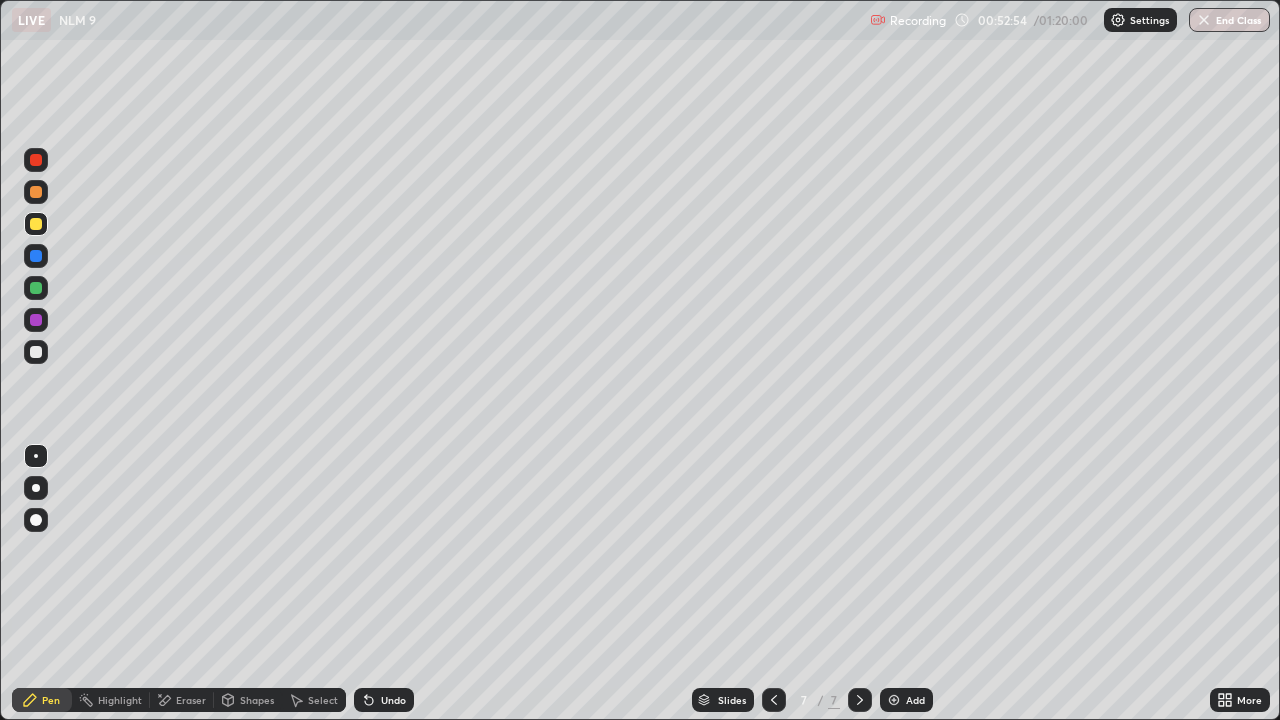 click 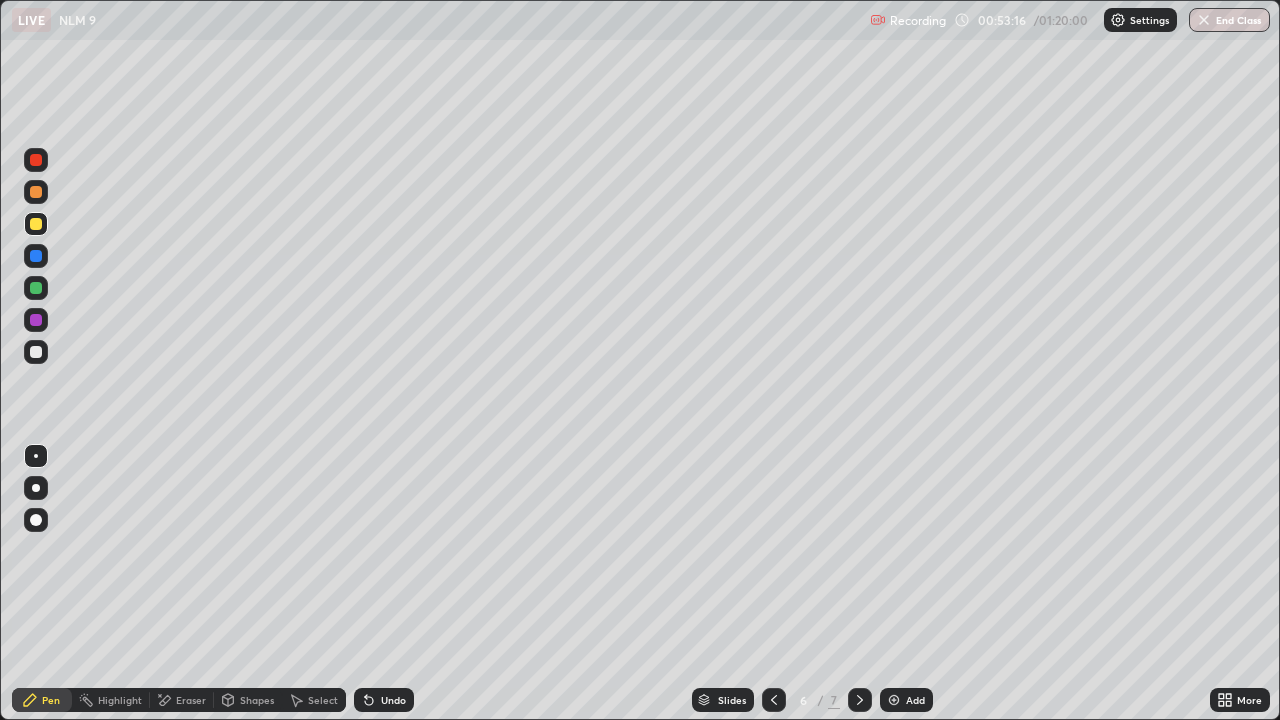 click 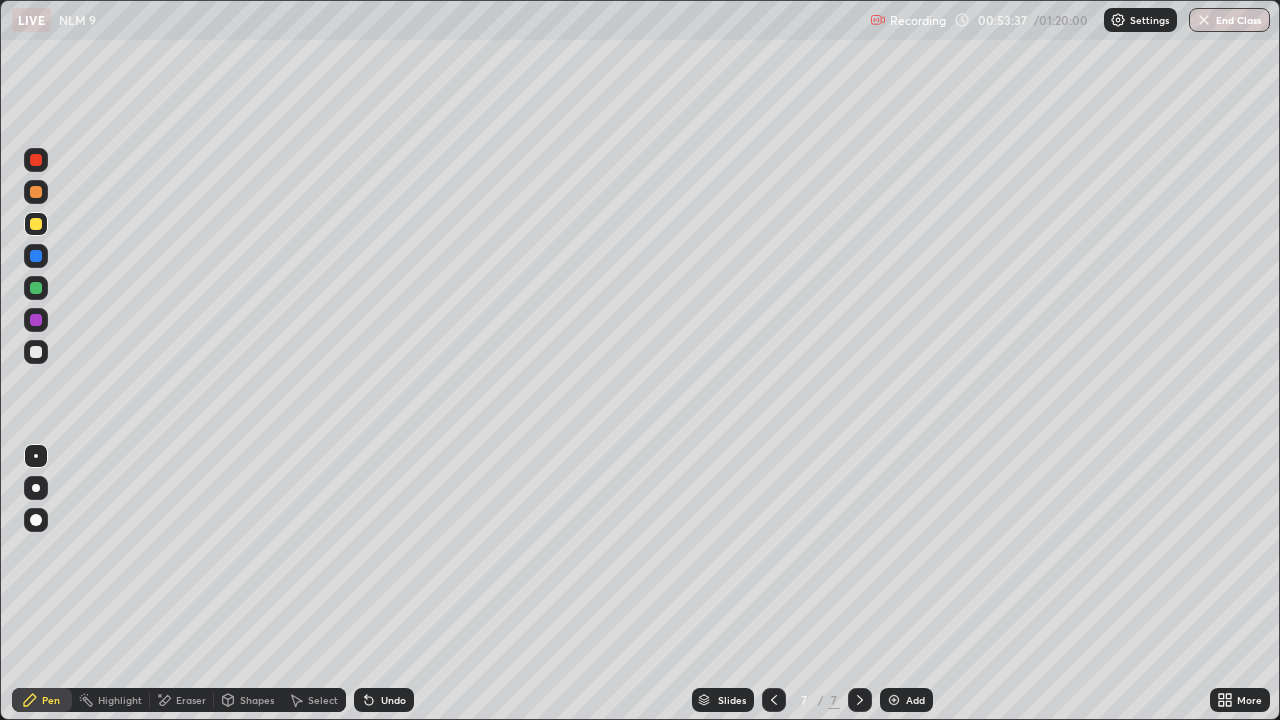 click 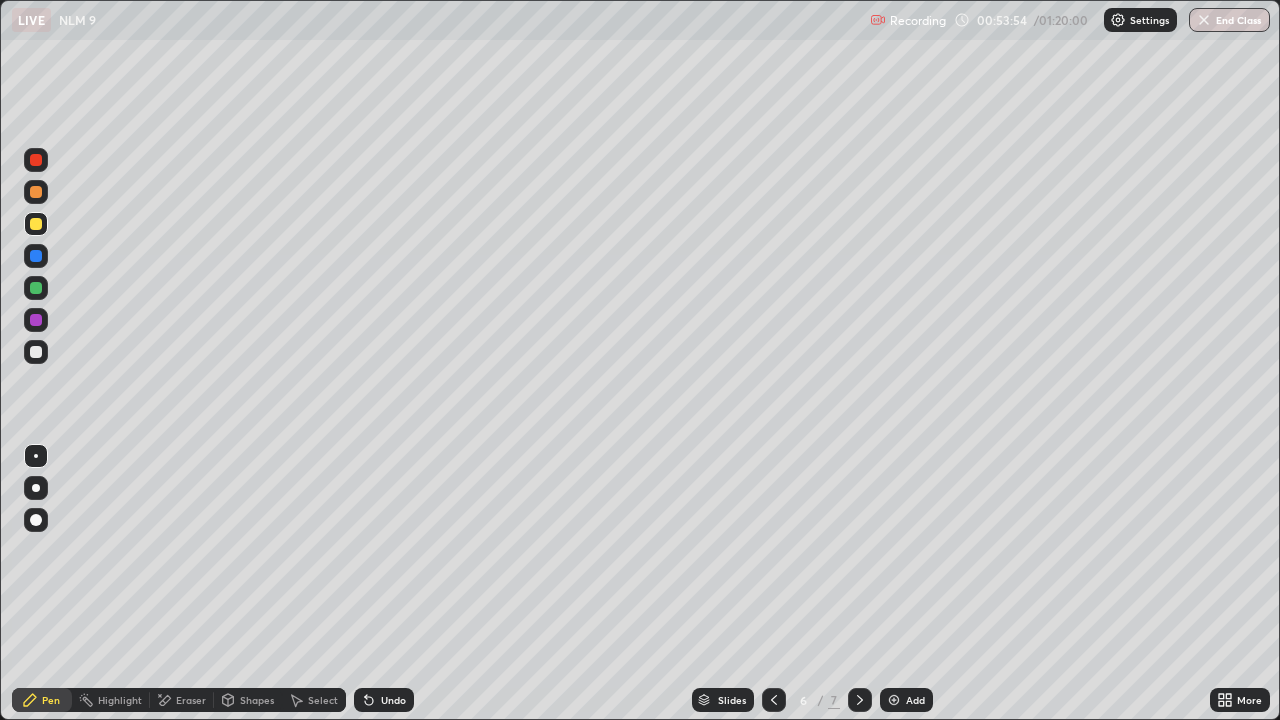 click on "Eraser" at bounding box center (191, 700) 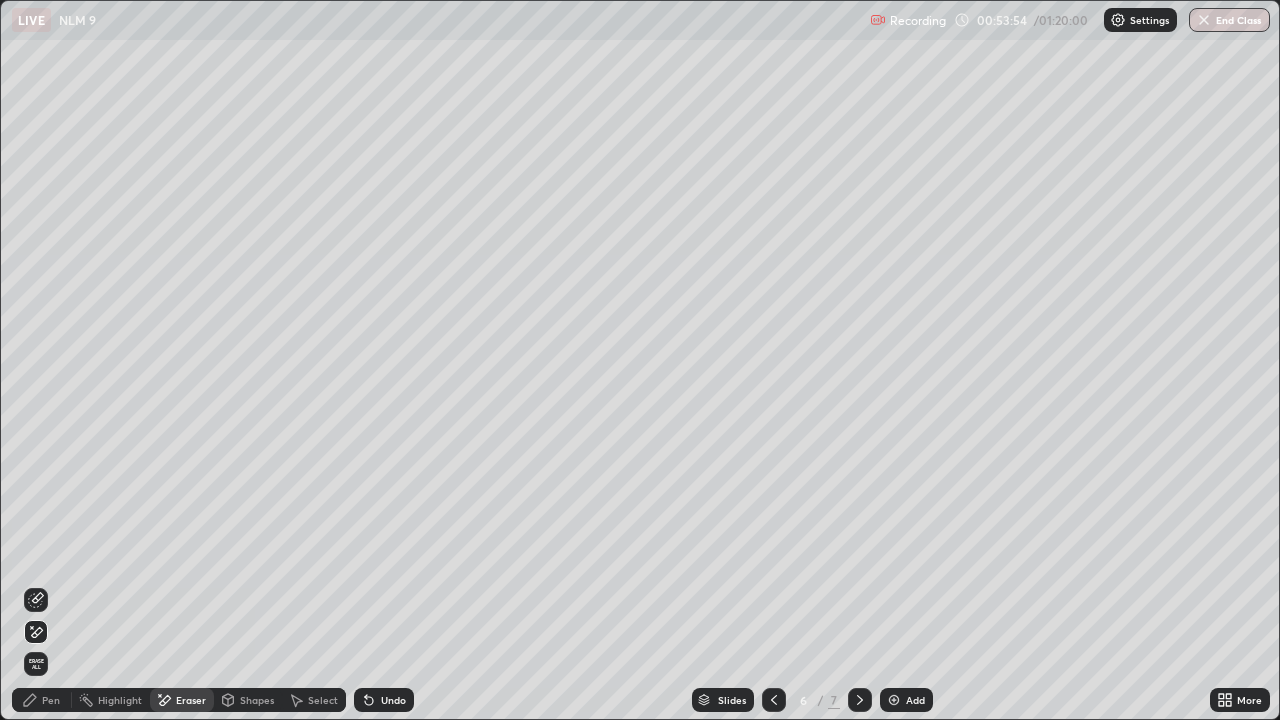 click 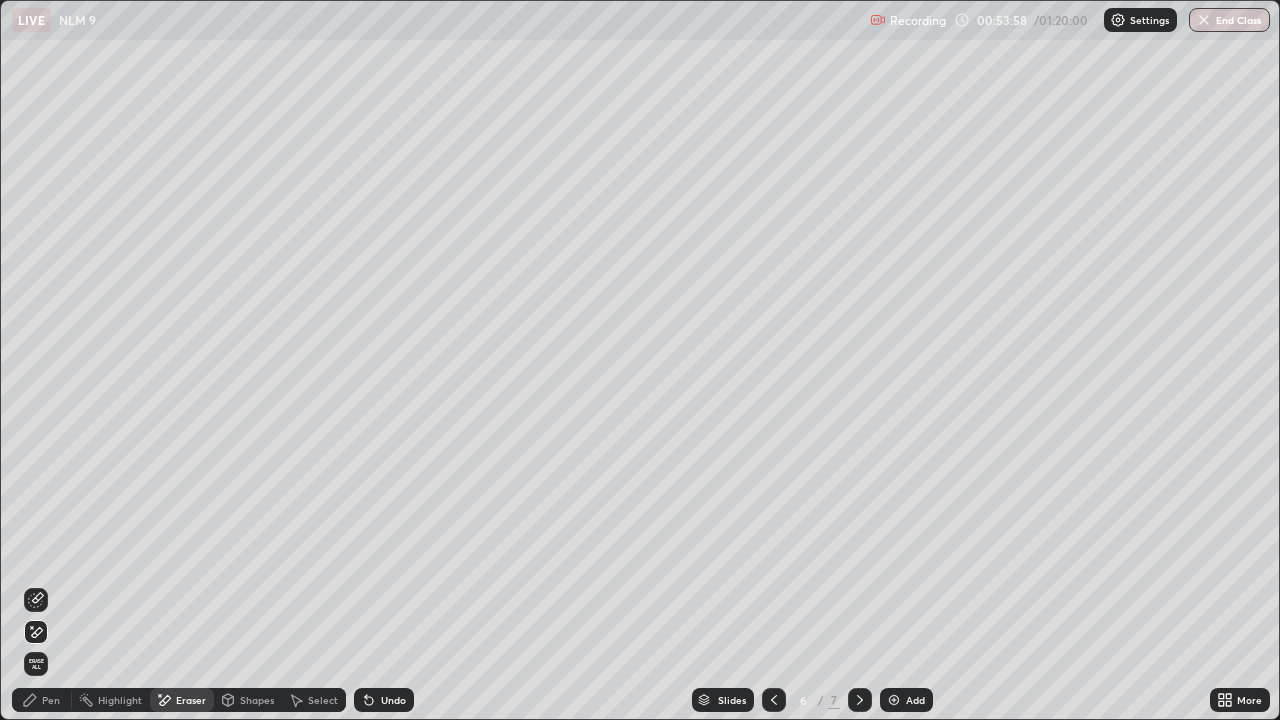click at bounding box center [860, 700] 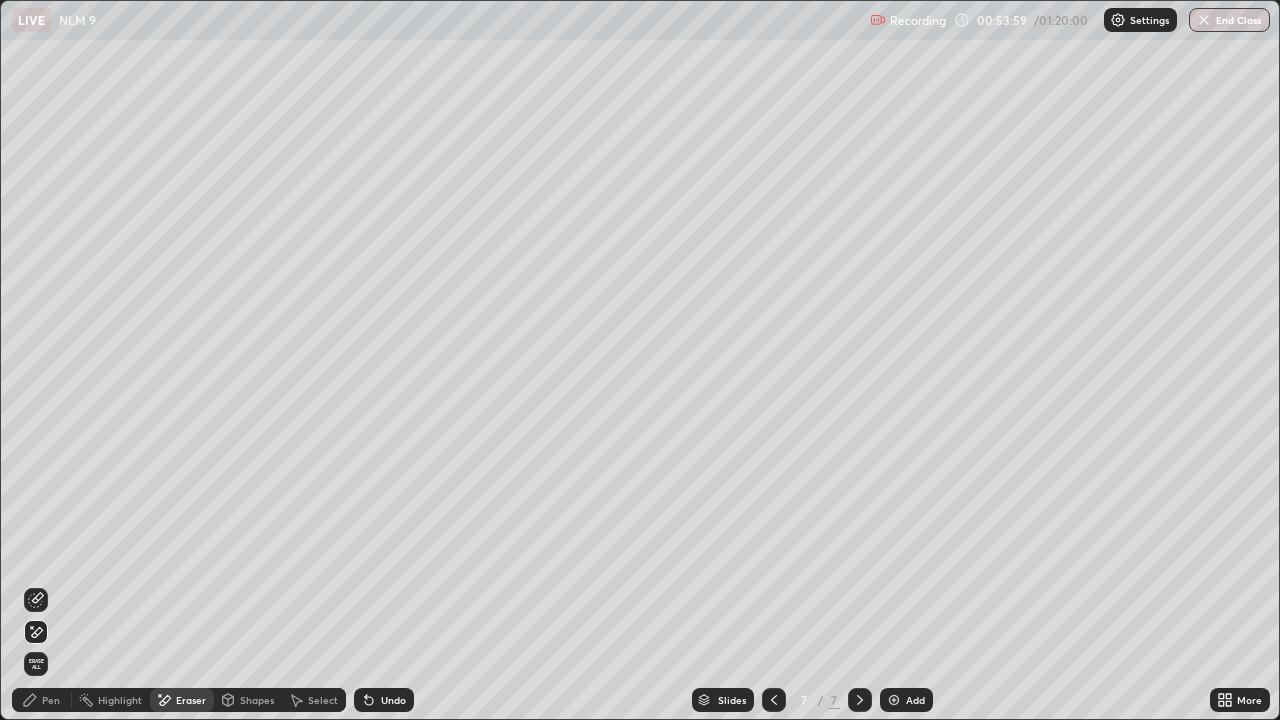 click on "Pen" at bounding box center [51, 700] 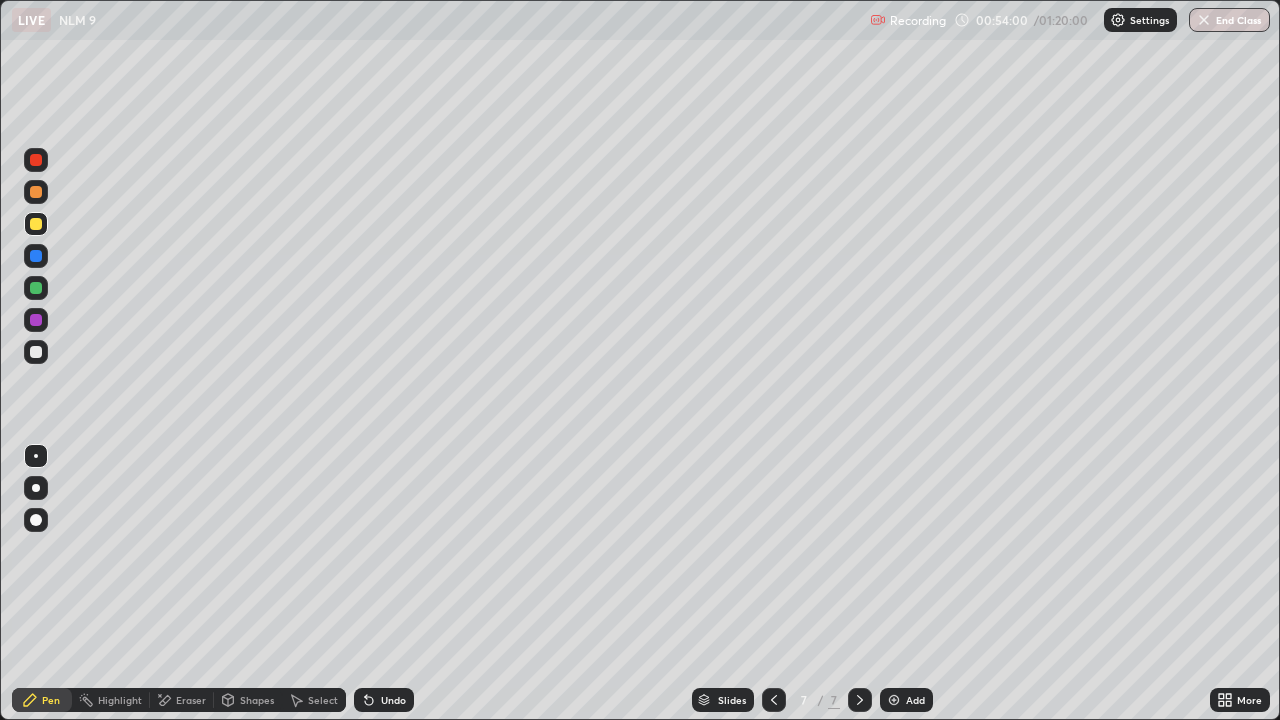 click at bounding box center (36, 288) 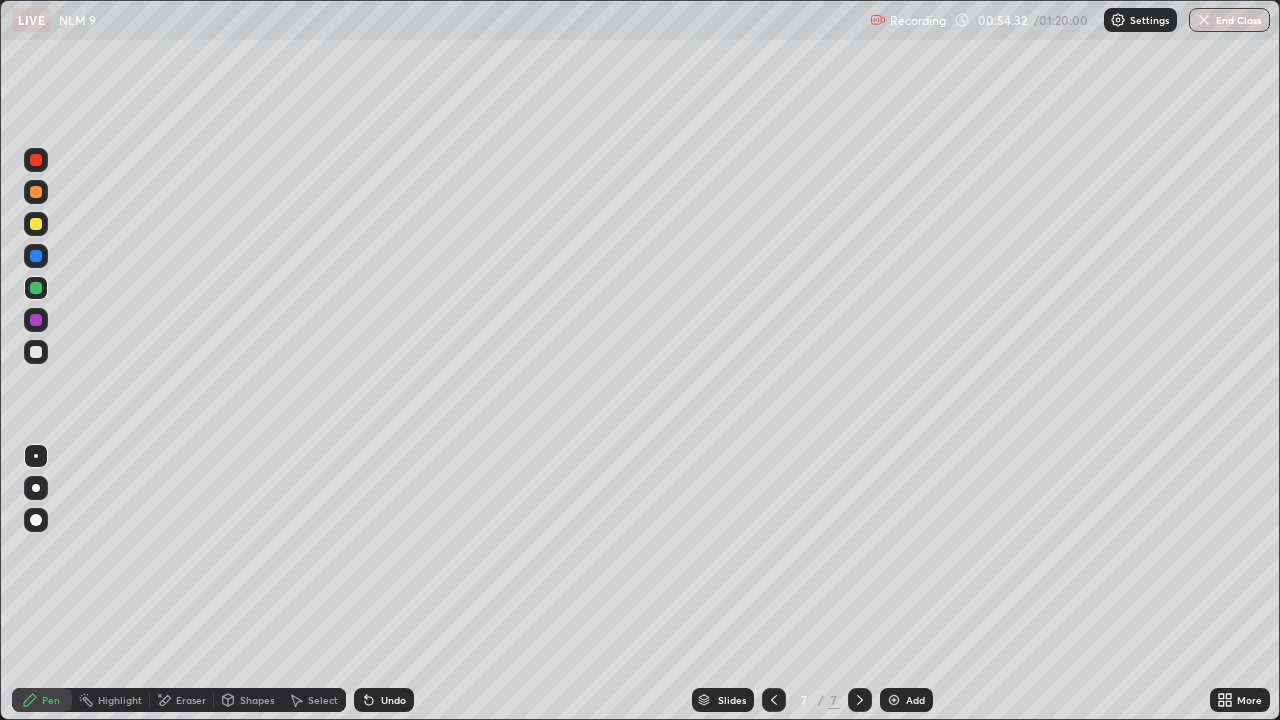 click at bounding box center (36, 224) 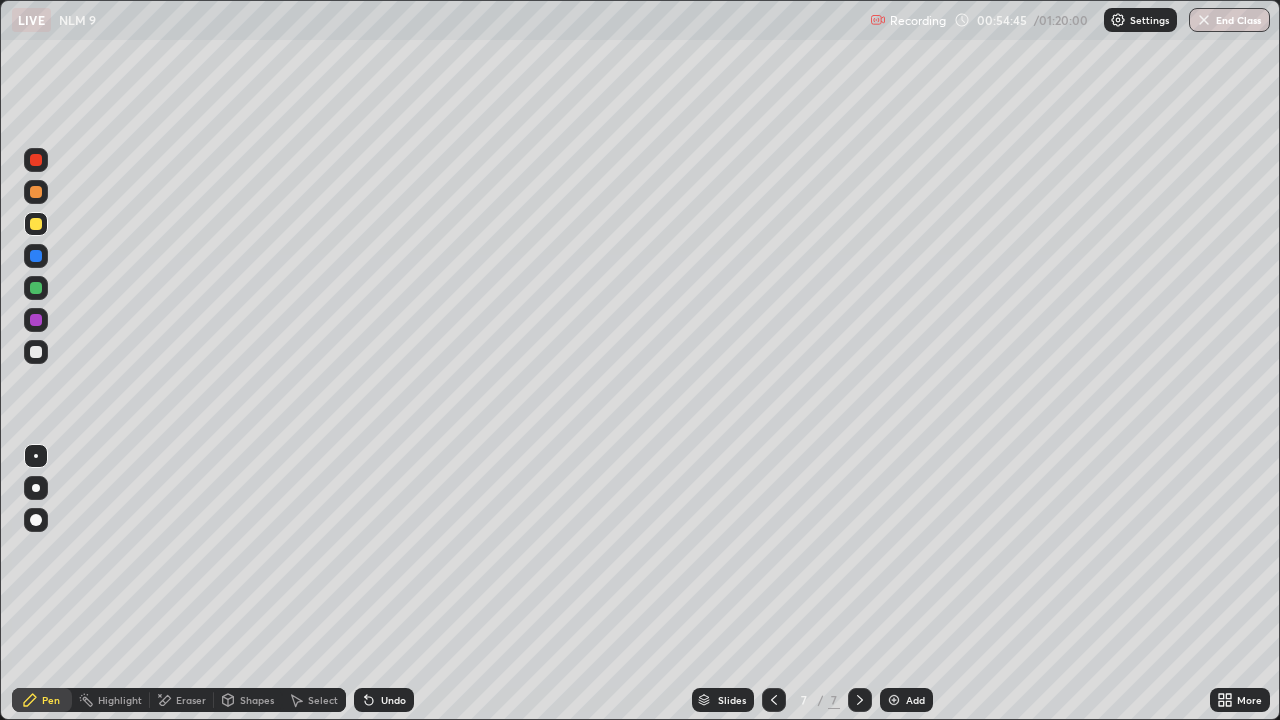 click at bounding box center [36, 352] 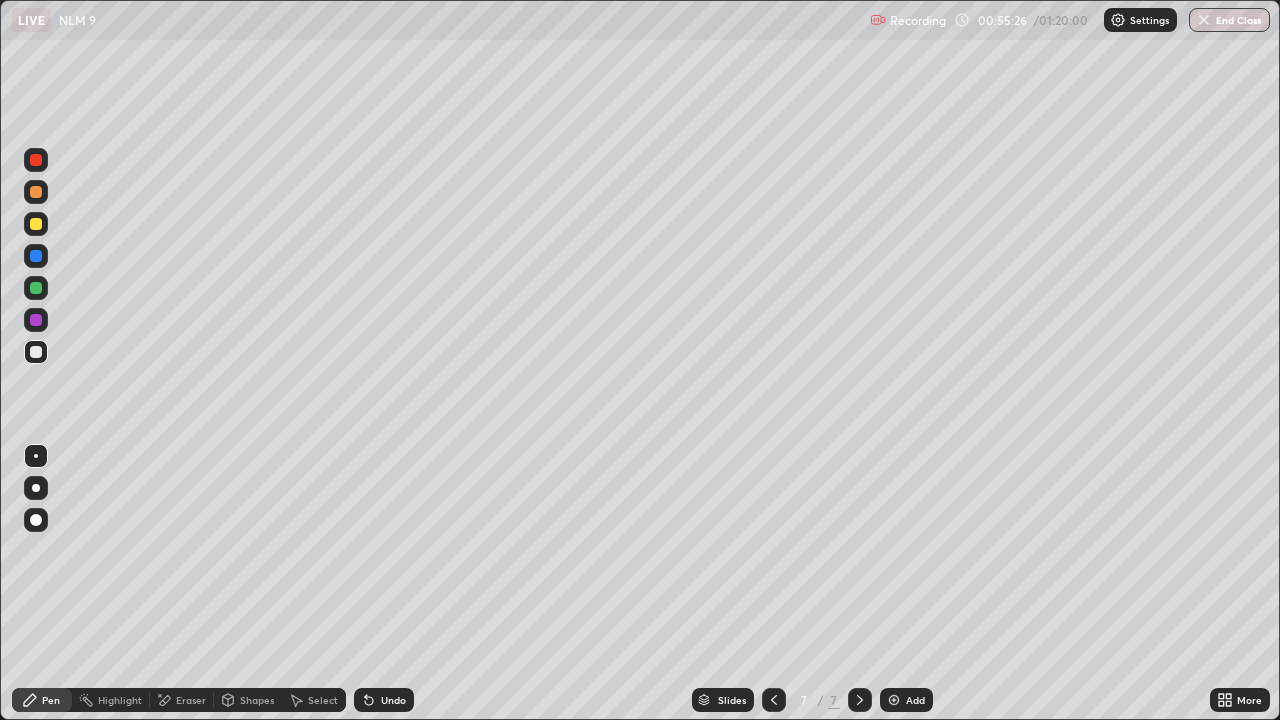 click 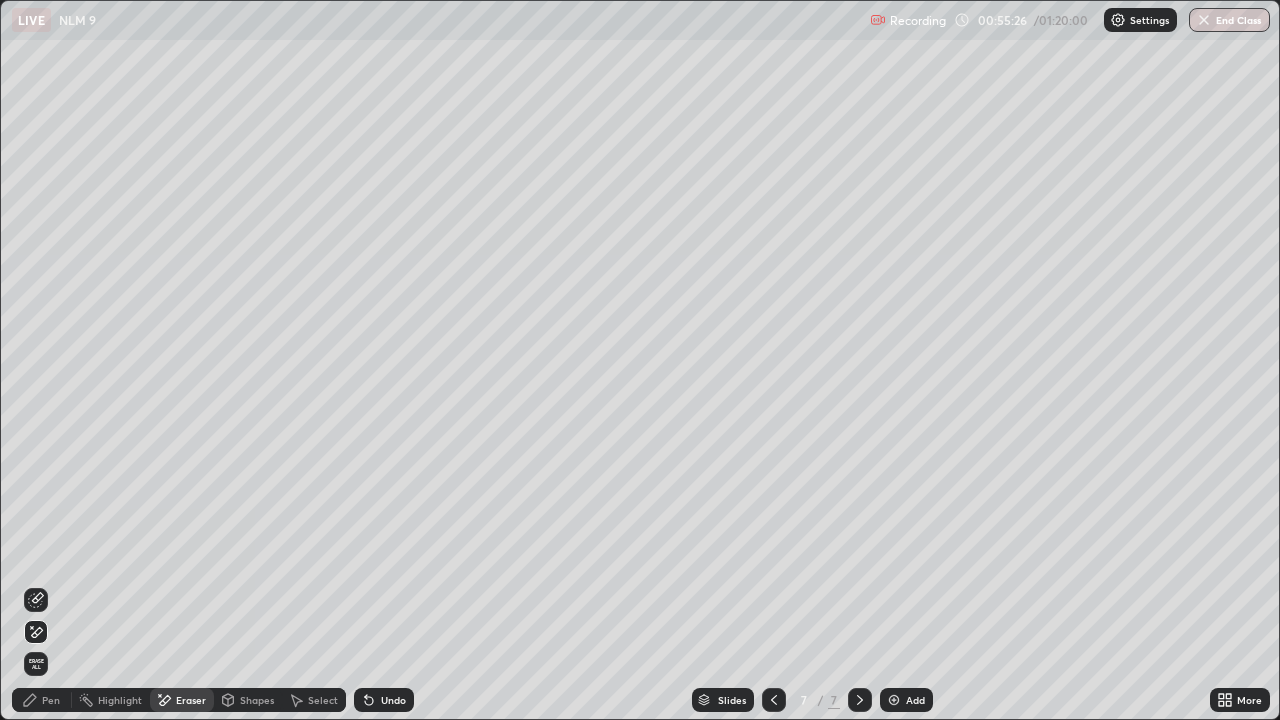 click 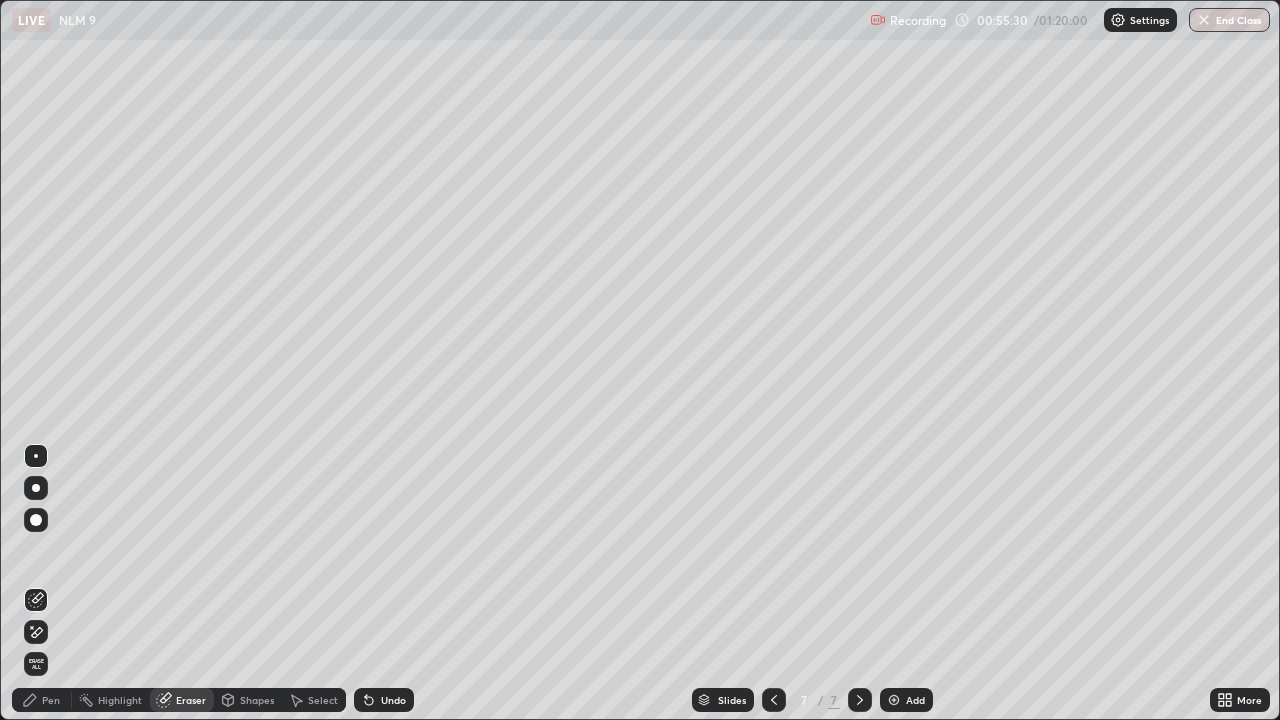 click on "Pen" at bounding box center (51, 700) 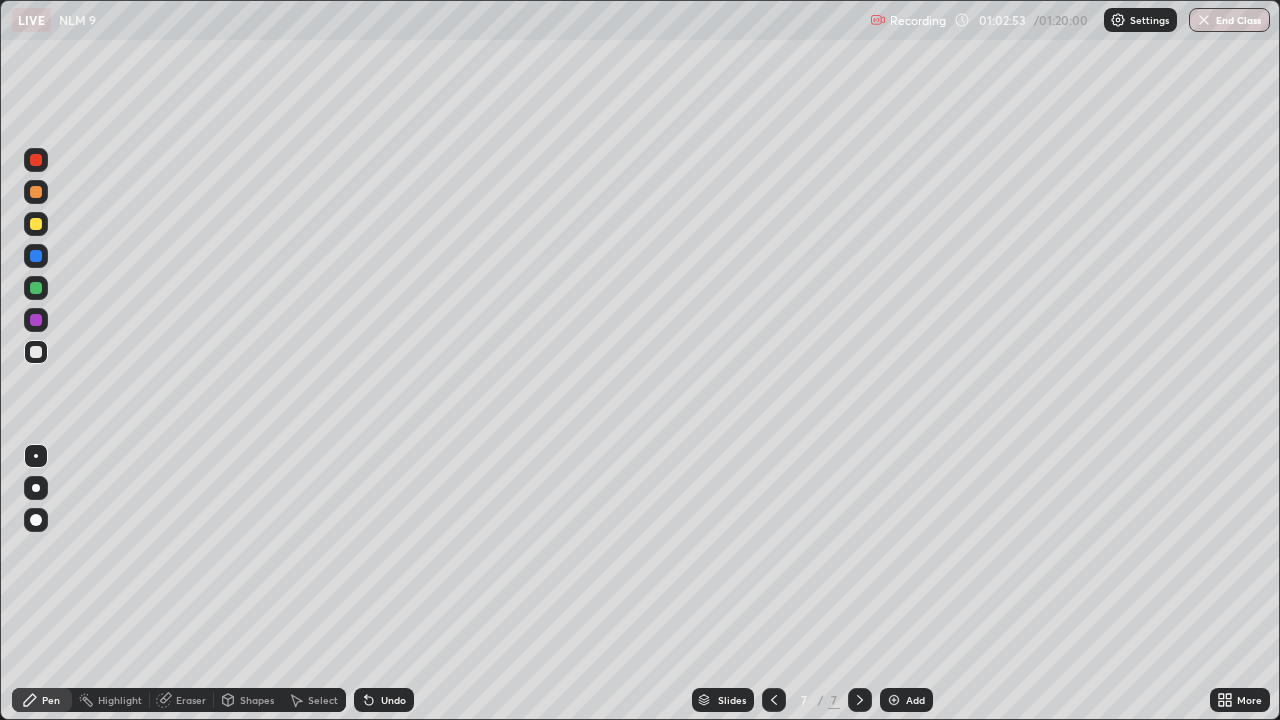 click at bounding box center [36, 288] 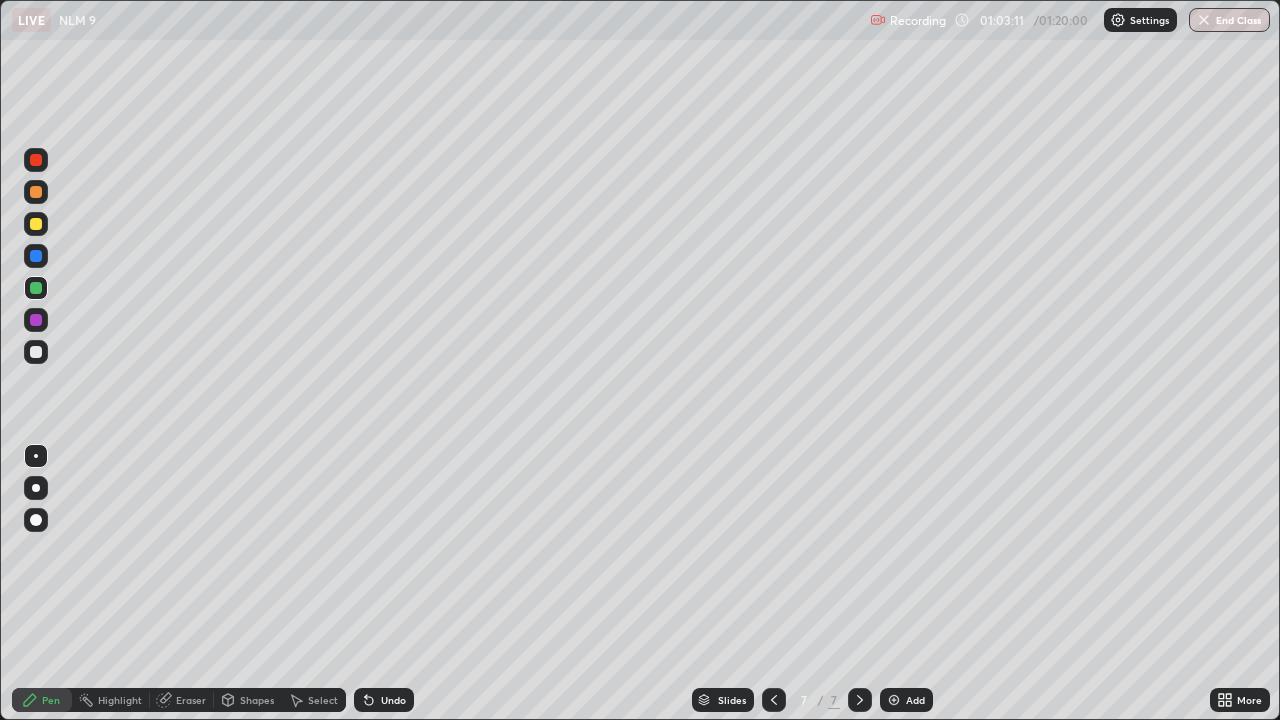 click on "Add" at bounding box center (906, 700) 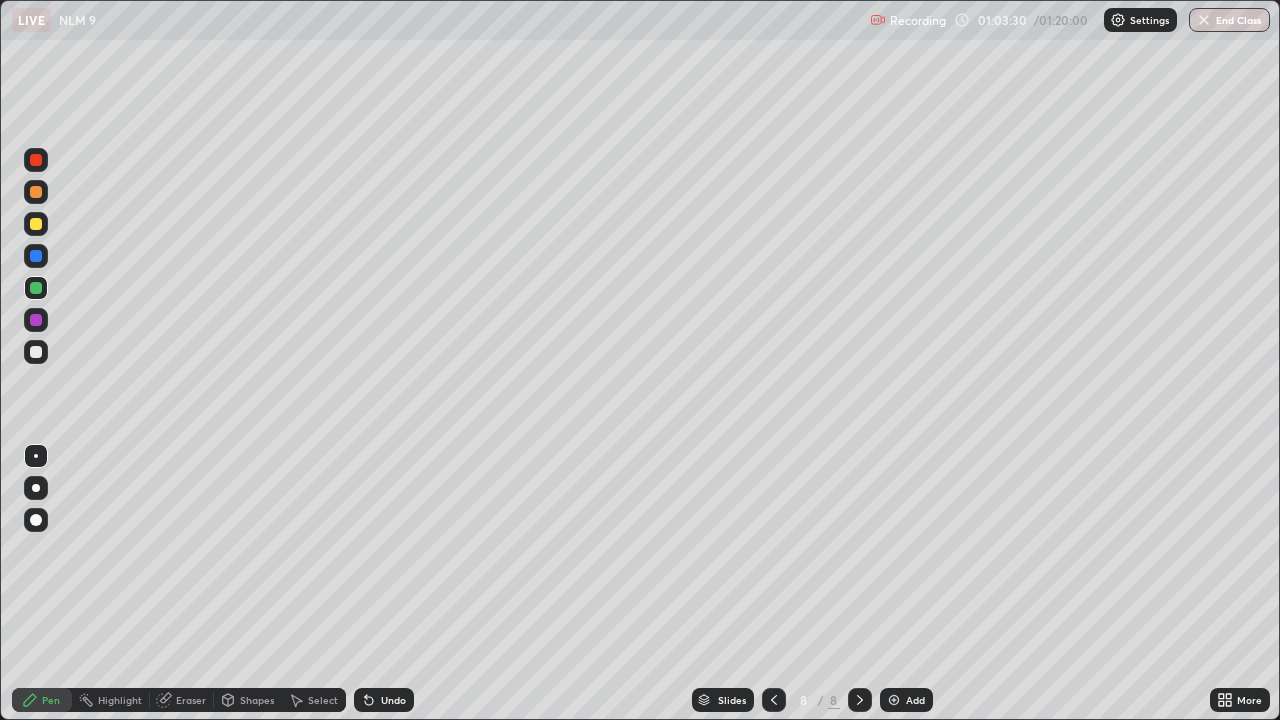 click 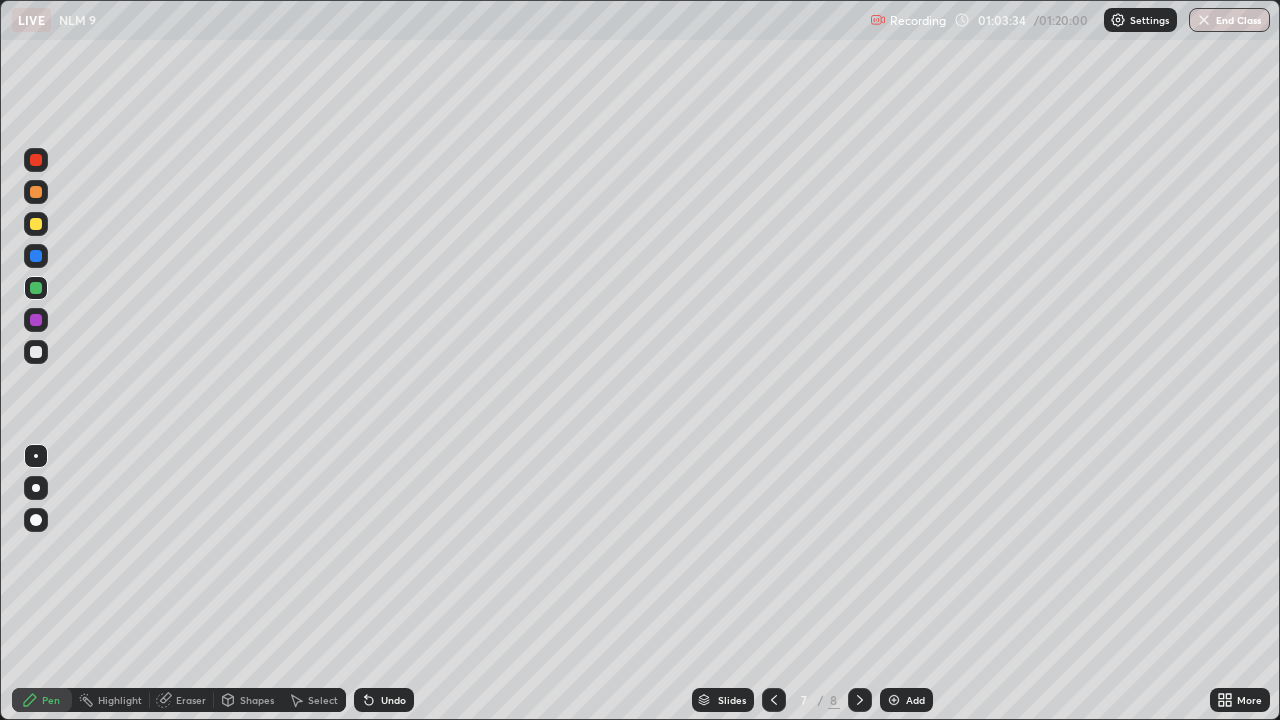 click 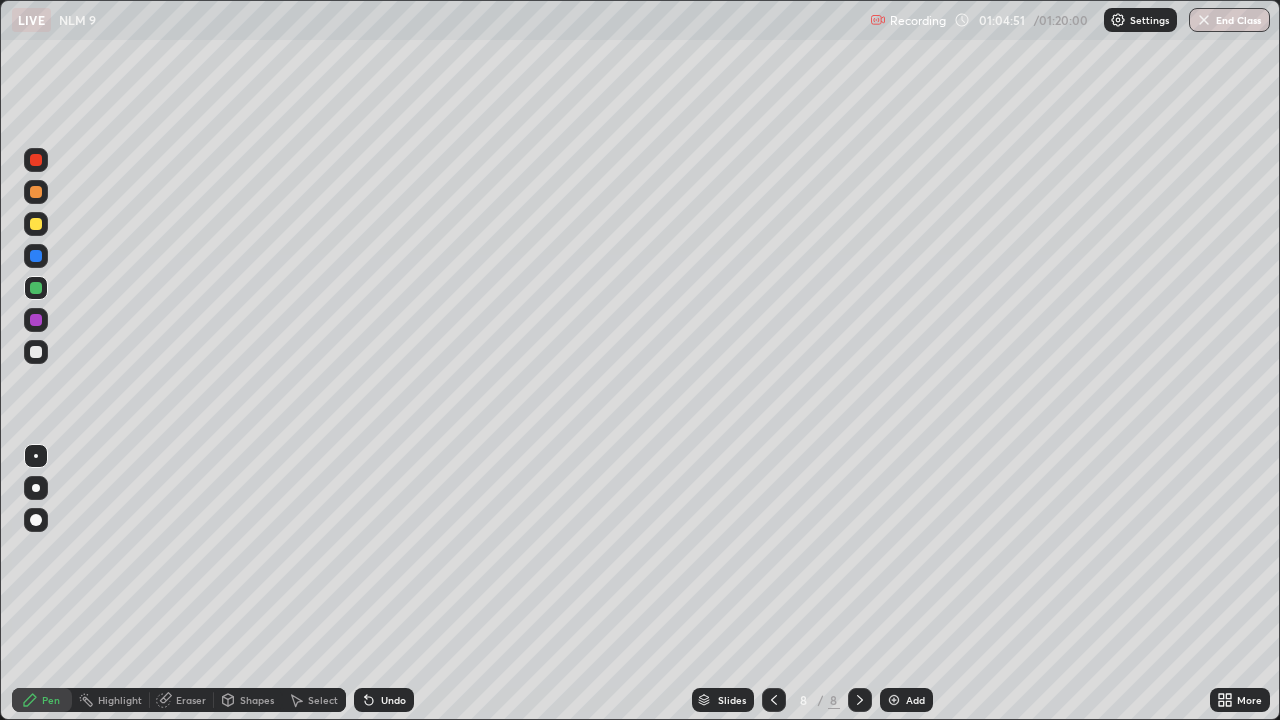 click 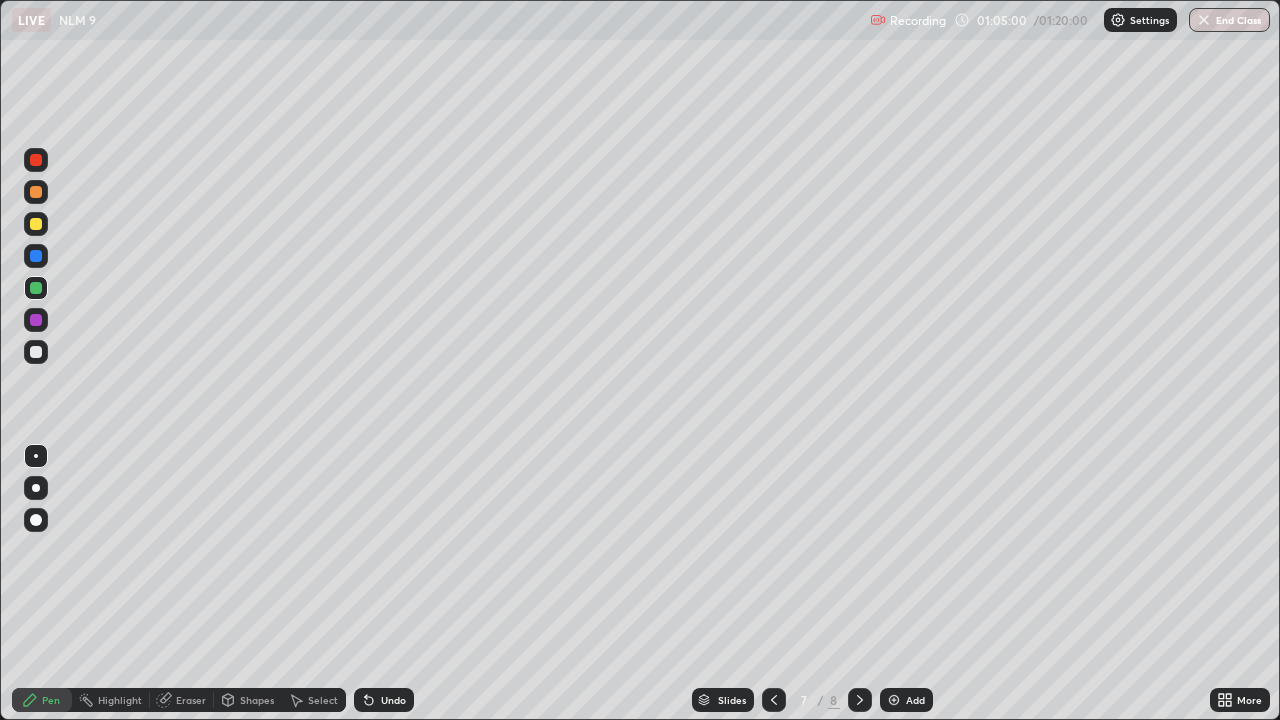 click on "Eraser" at bounding box center [182, 700] 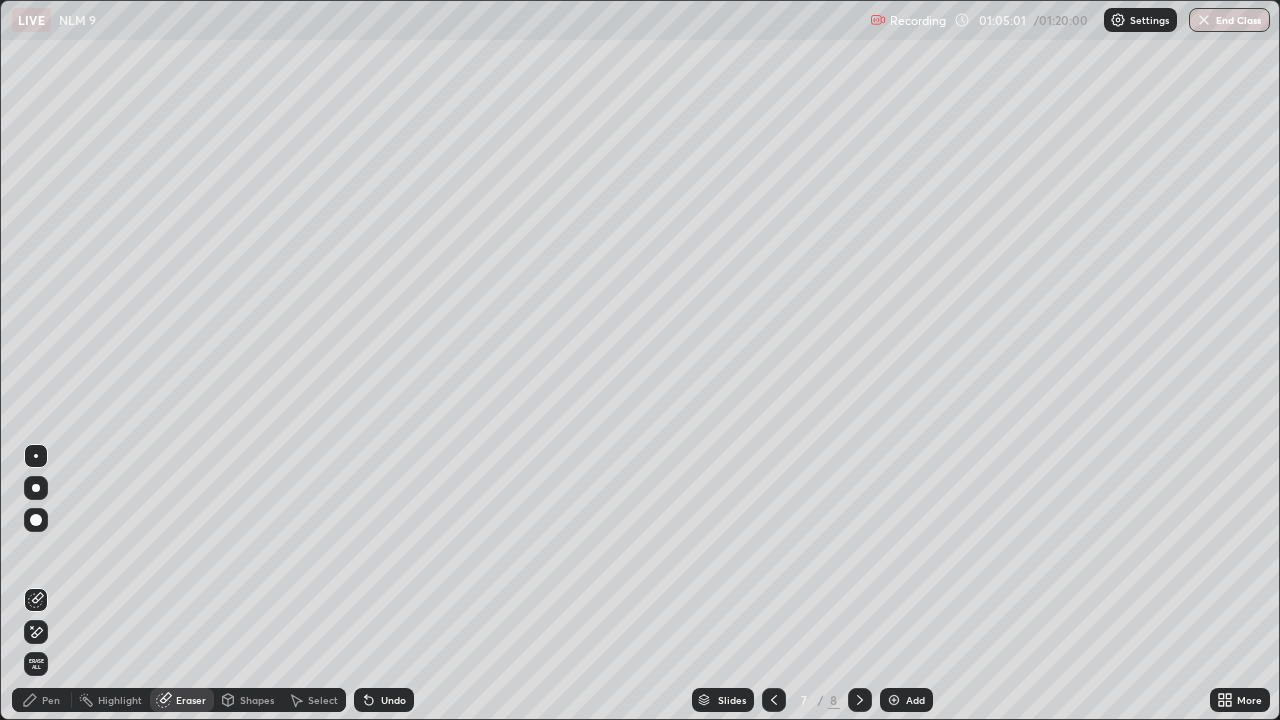 click 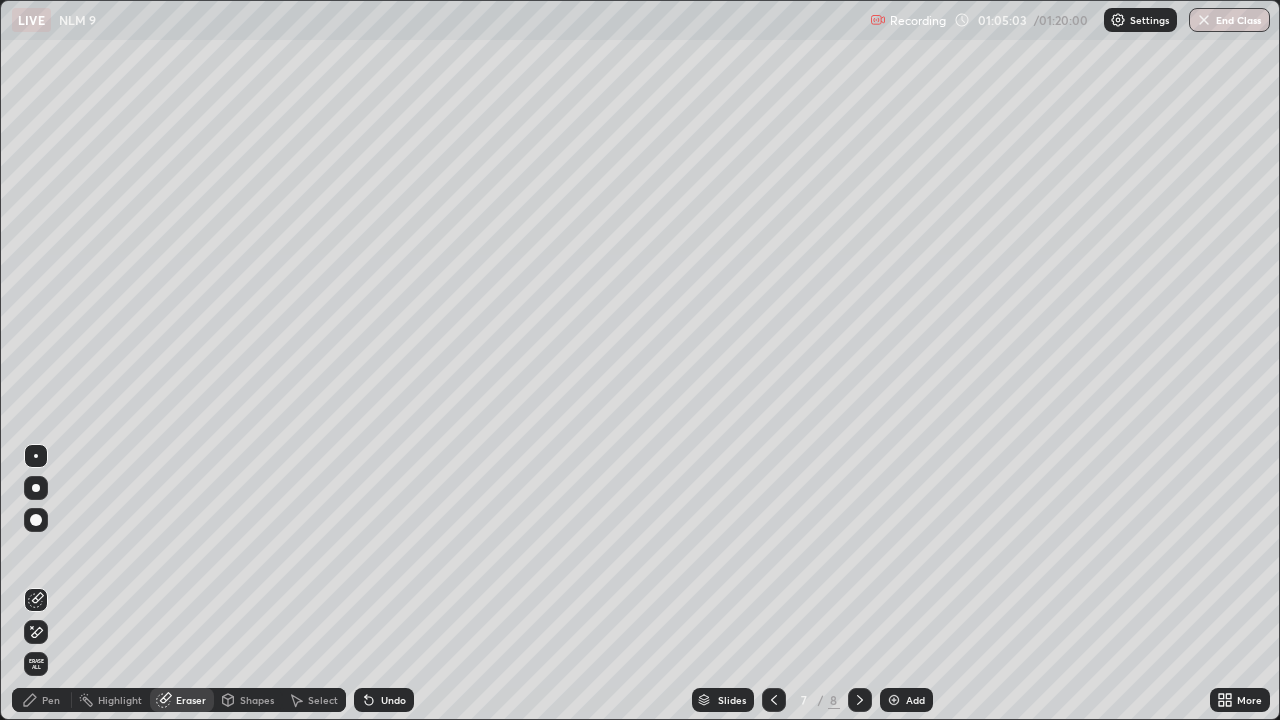 click on "Pen" at bounding box center [42, 700] 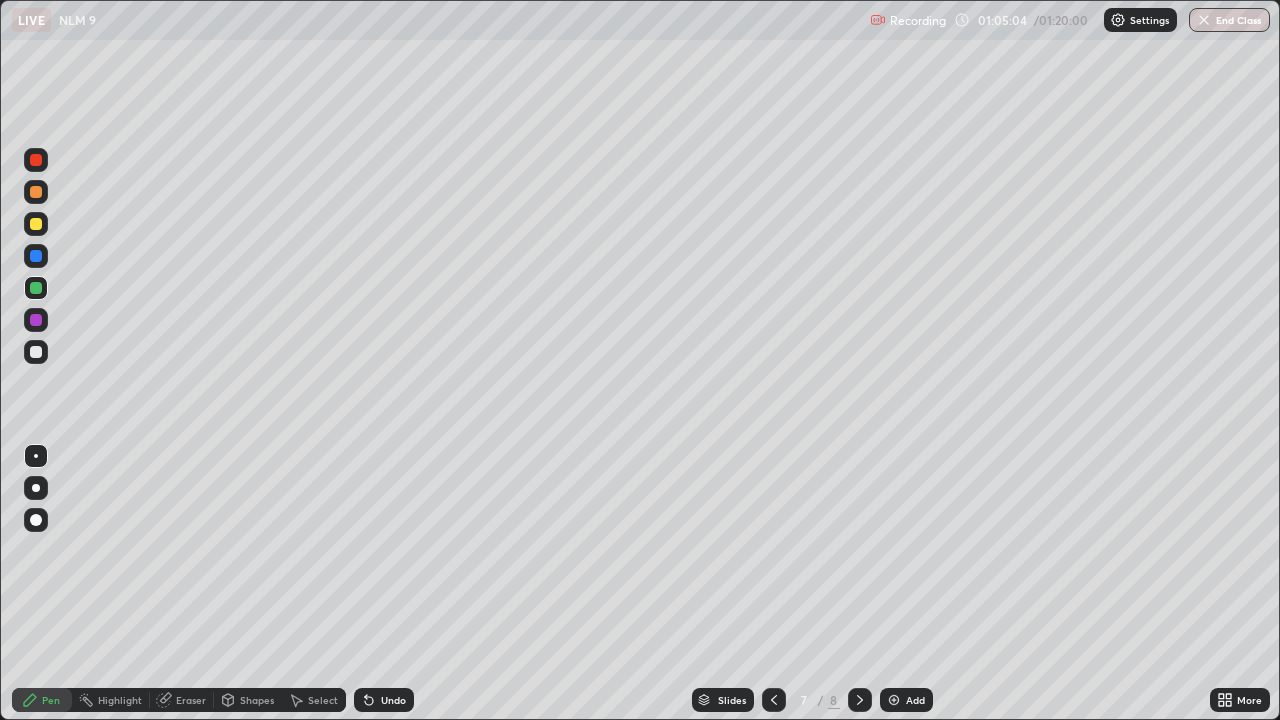 click at bounding box center (36, 352) 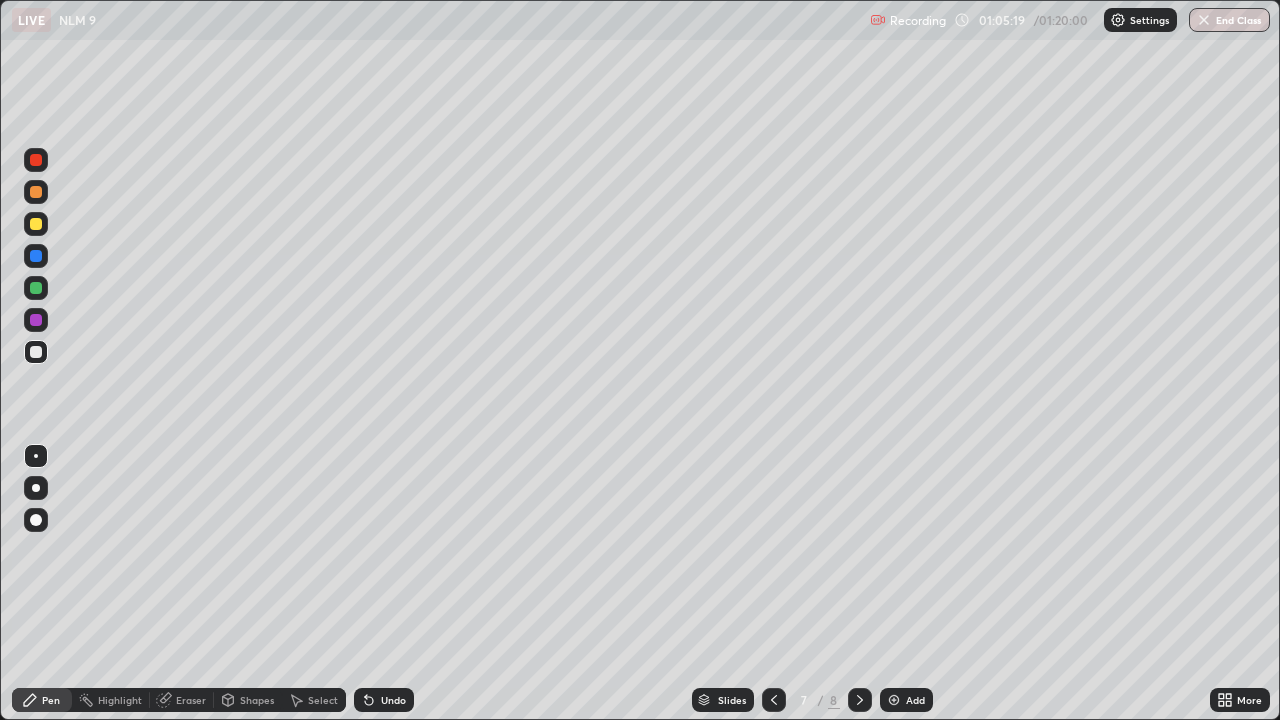 click on "Eraser" at bounding box center (191, 700) 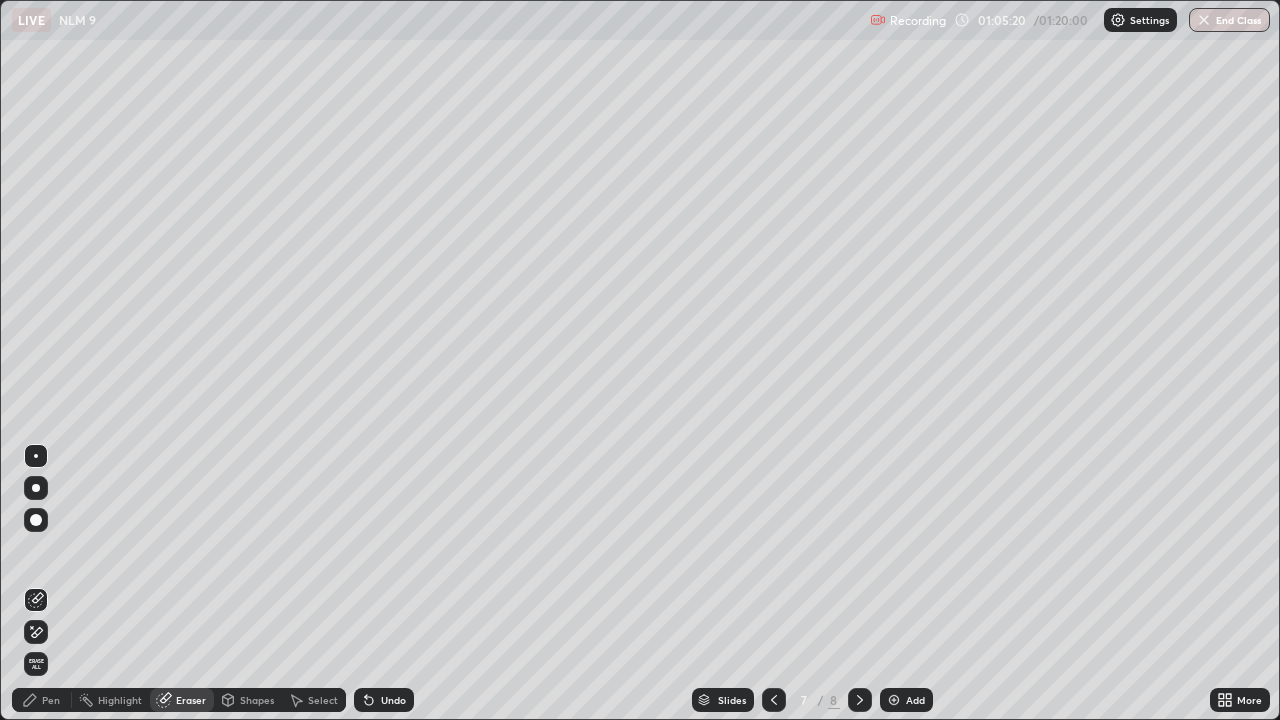 click 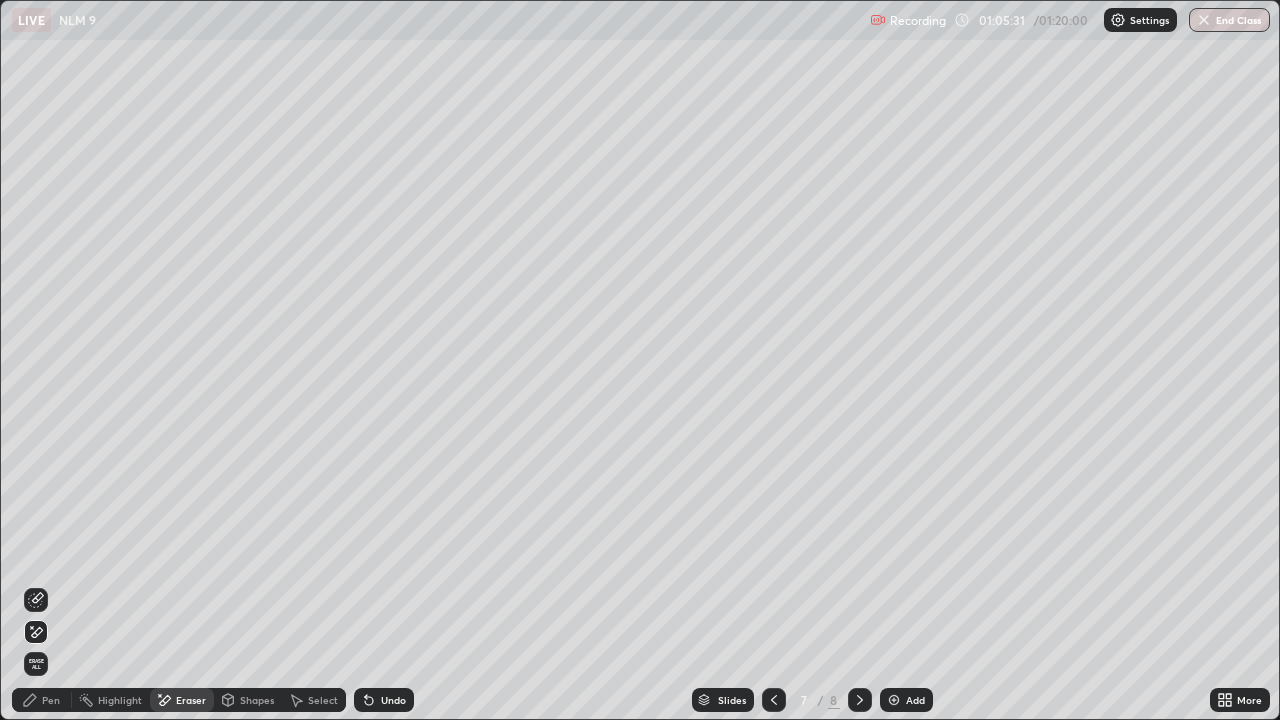 click on "Pen" at bounding box center [51, 700] 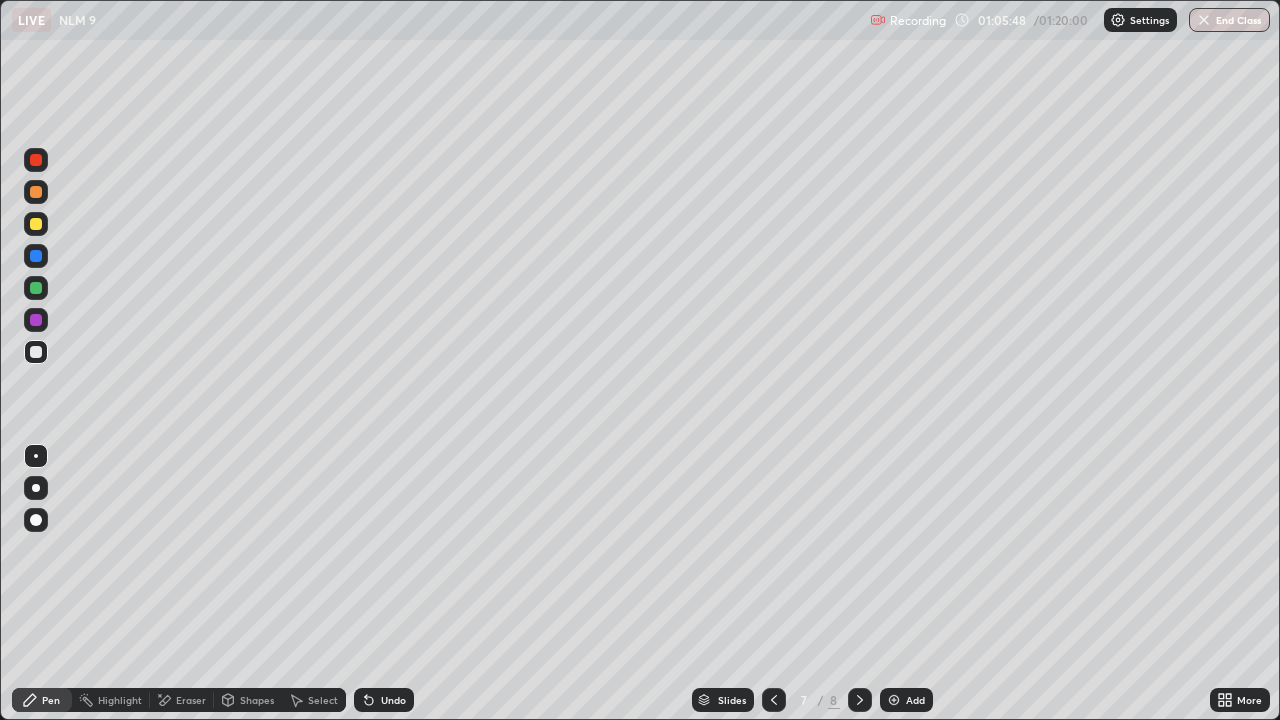 click on "Undo" at bounding box center (393, 700) 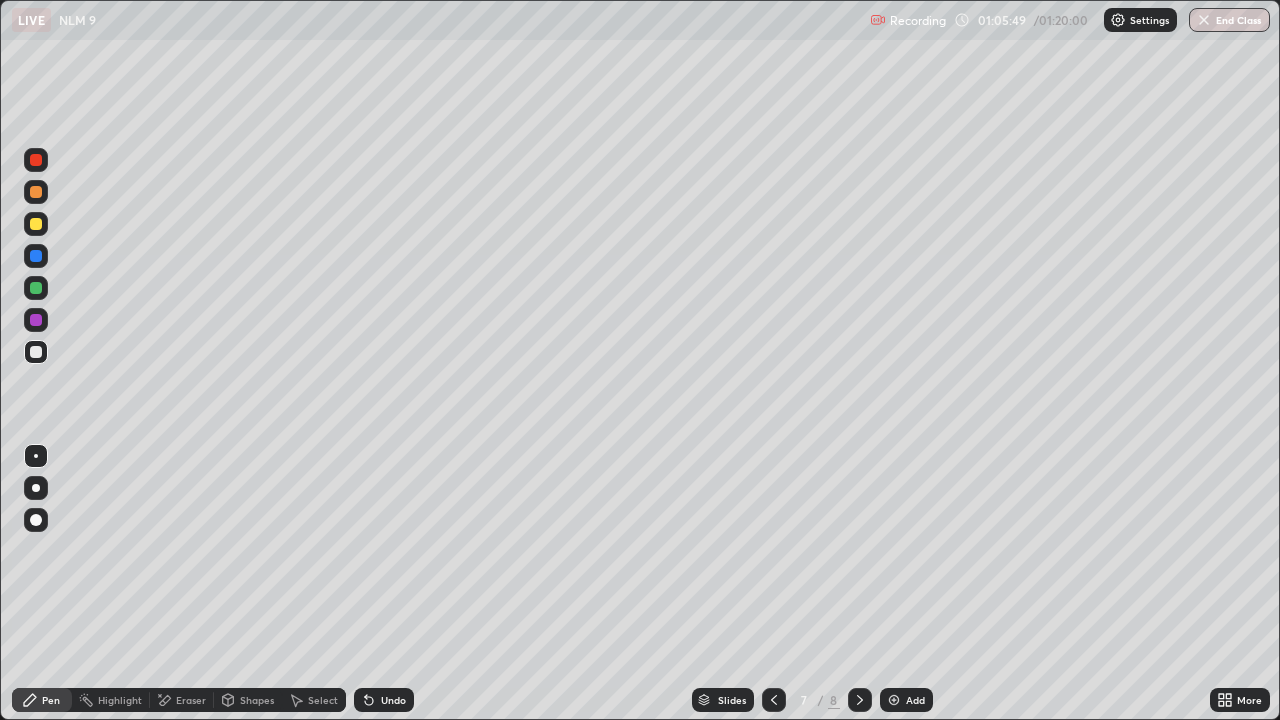 click on "Undo" at bounding box center [393, 700] 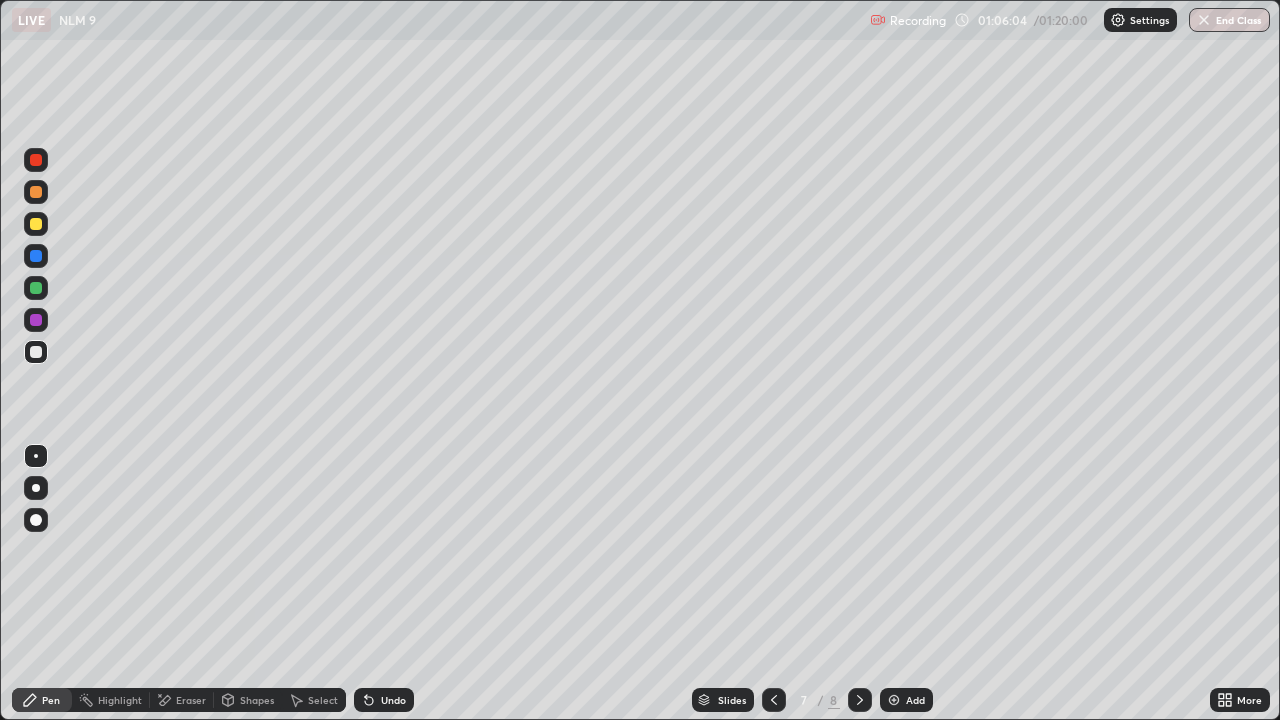 click on "Eraser" at bounding box center [191, 700] 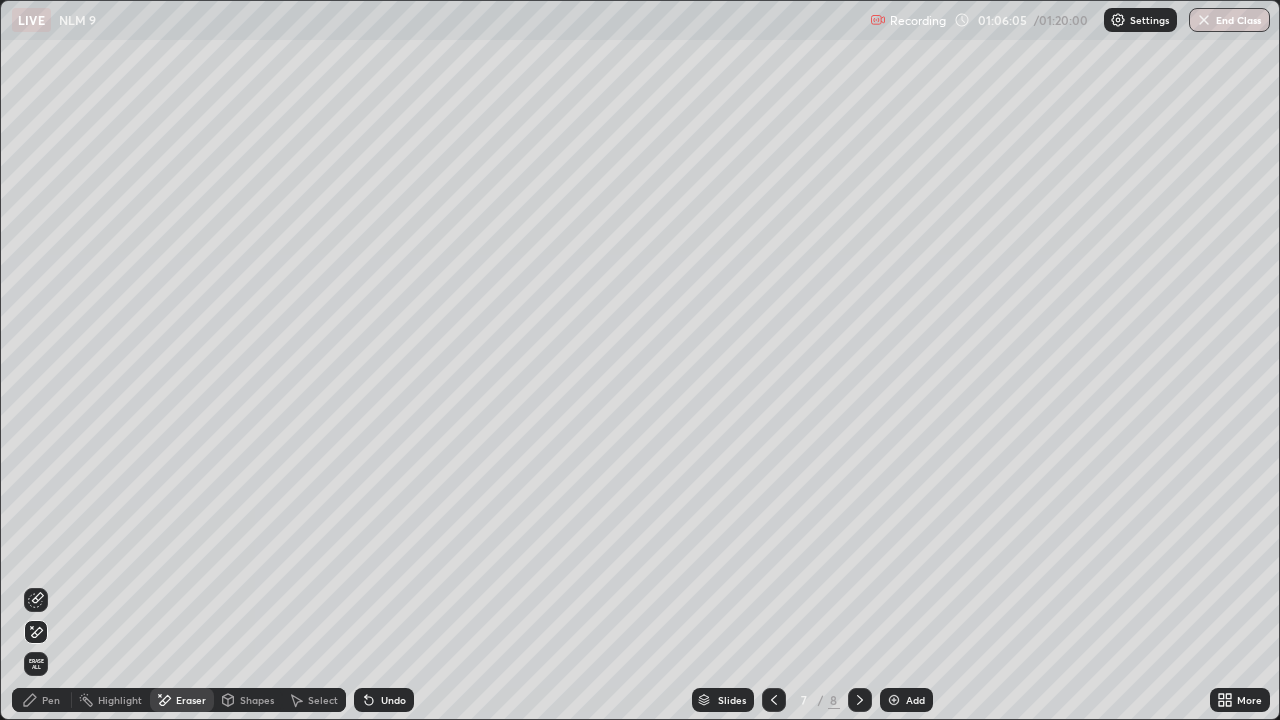 click on "Pen" at bounding box center [42, 700] 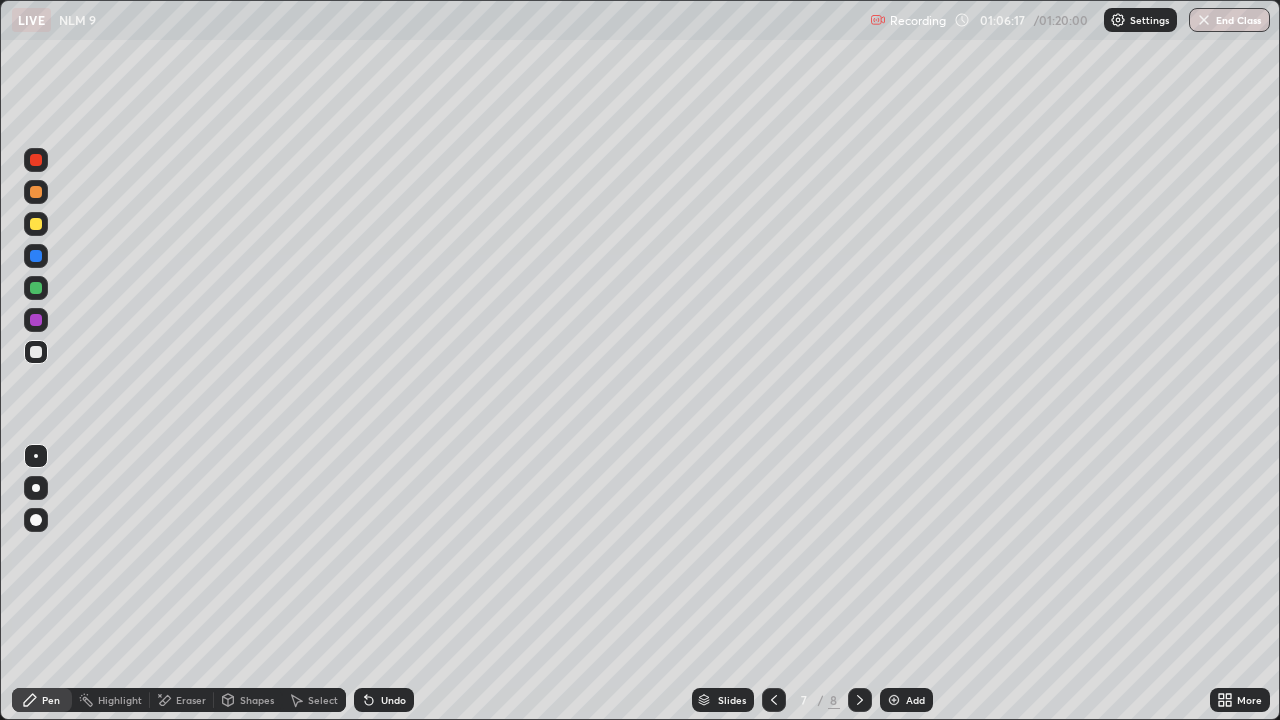click at bounding box center [36, 224] 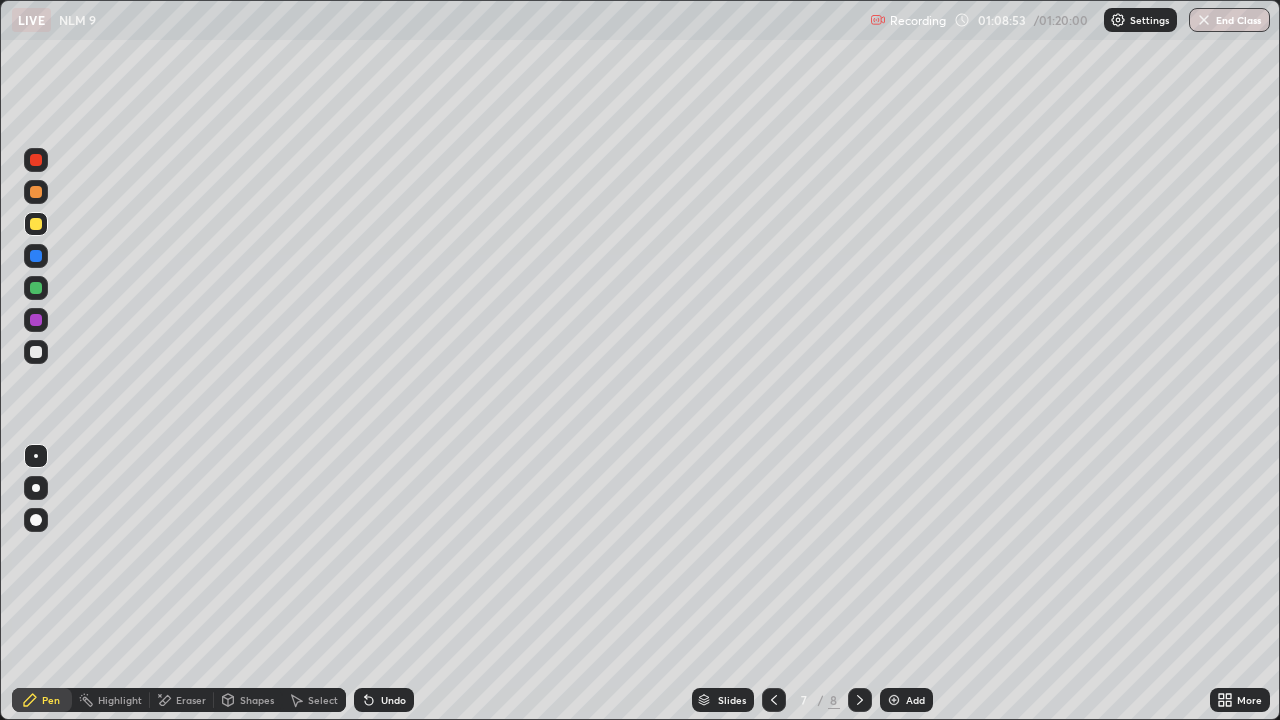 click on "Slides 7 / 8 Add" at bounding box center [812, 700] 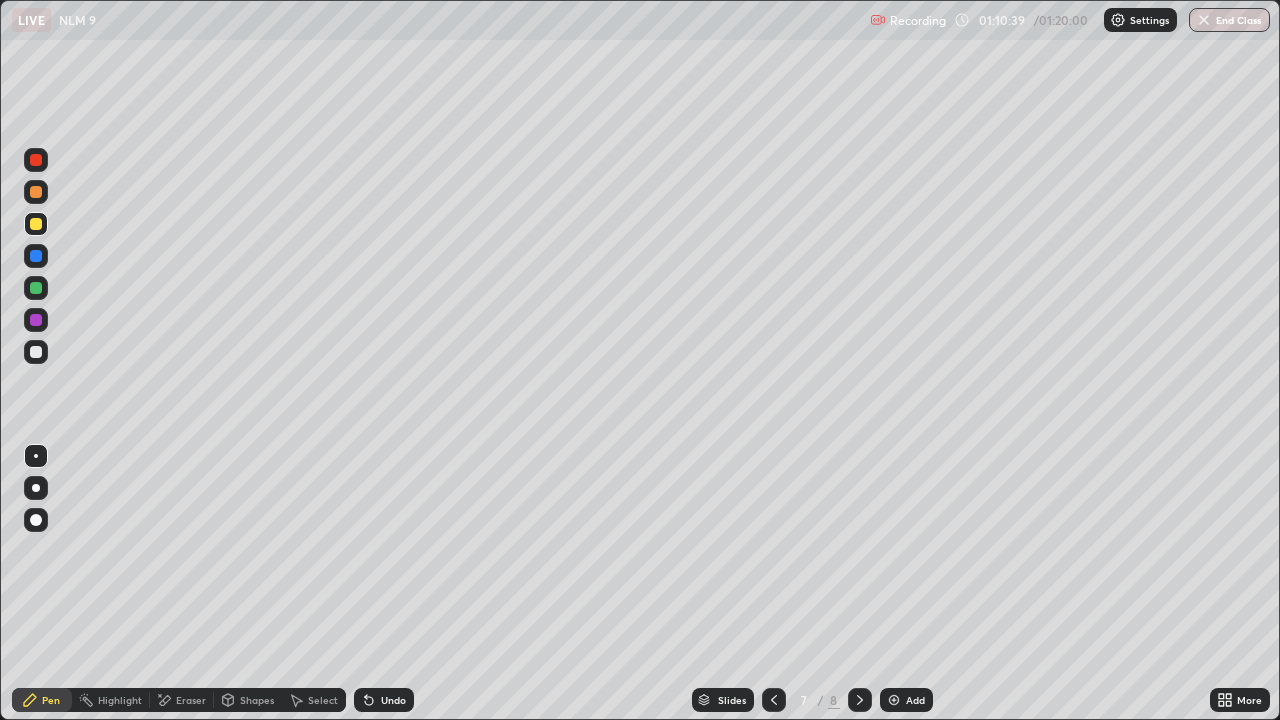 click on "End Class" at bounding box center (1229, 20) 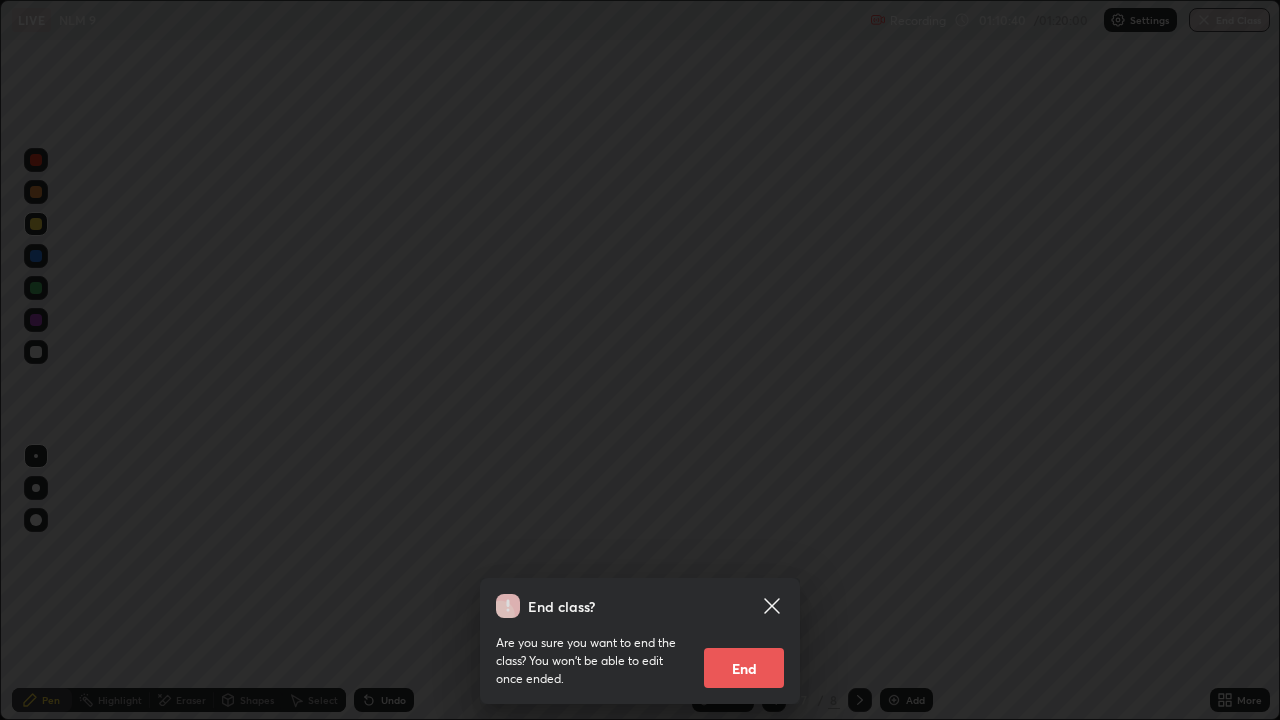 click on "End" at bounding box center (744, 668) 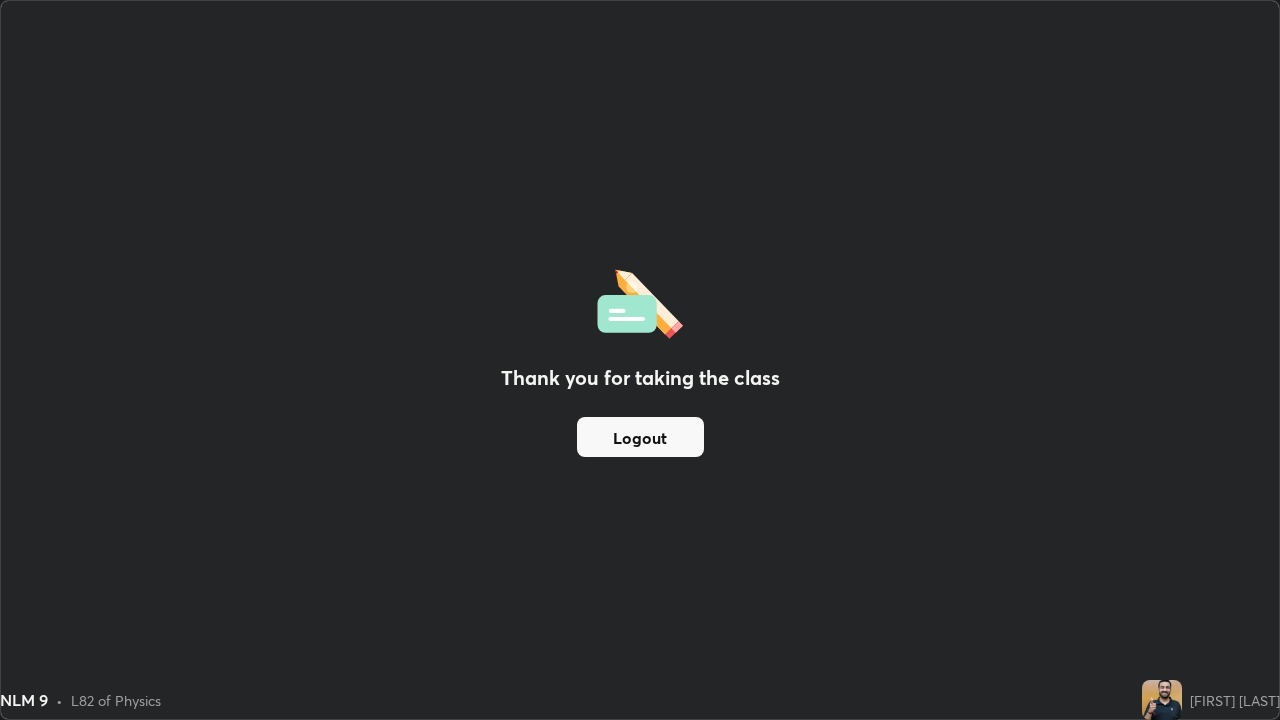 click on "Thank you for taking the class Logout" at bounding box center (640, 360) 